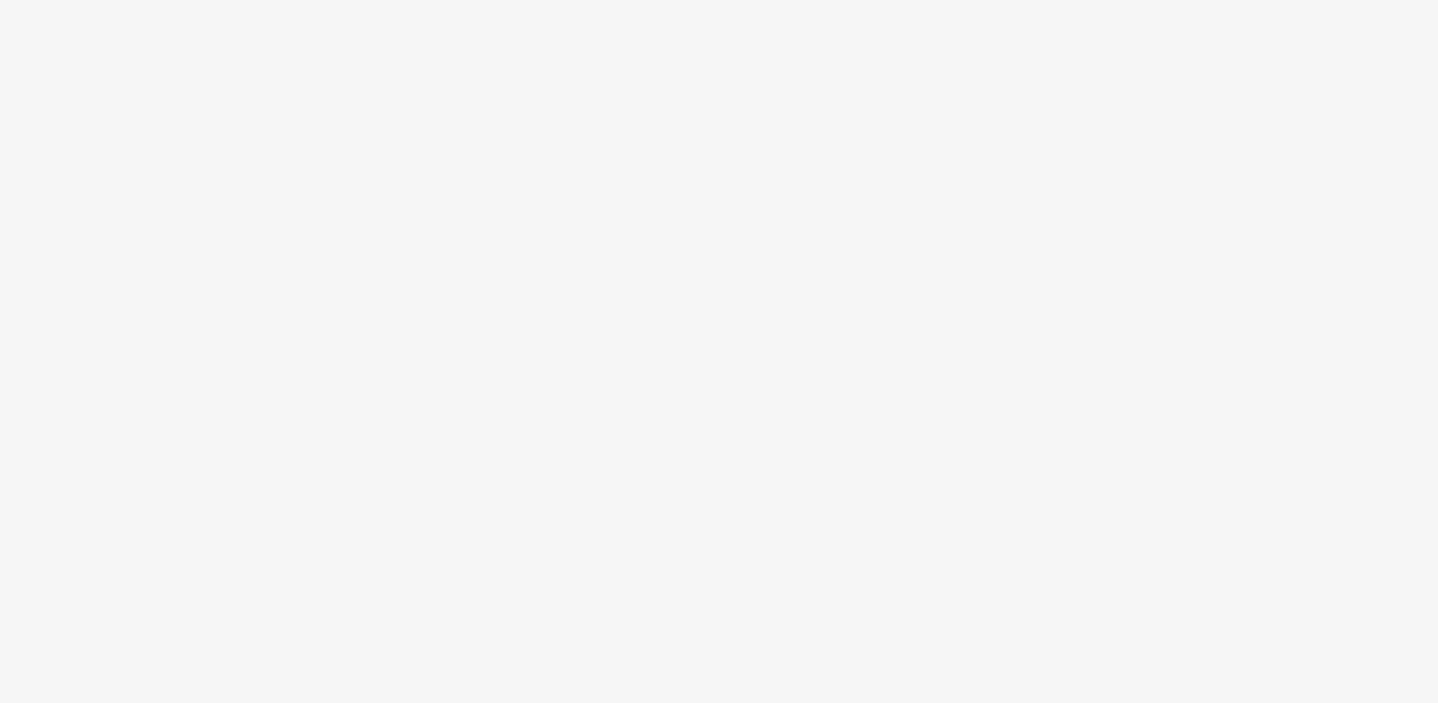 scroll, scrollTop: 0, scrollLeft: 0, axis: both 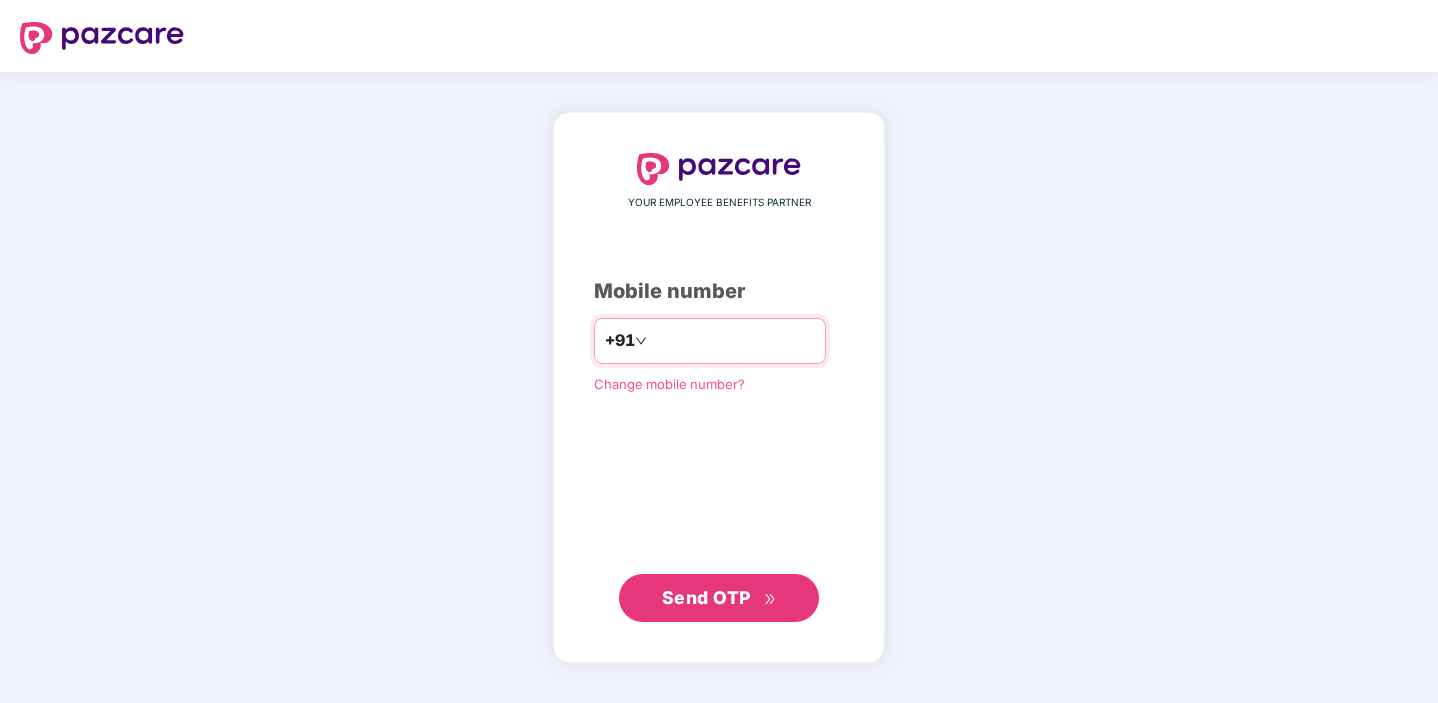 click at bounding box center [733, 341] 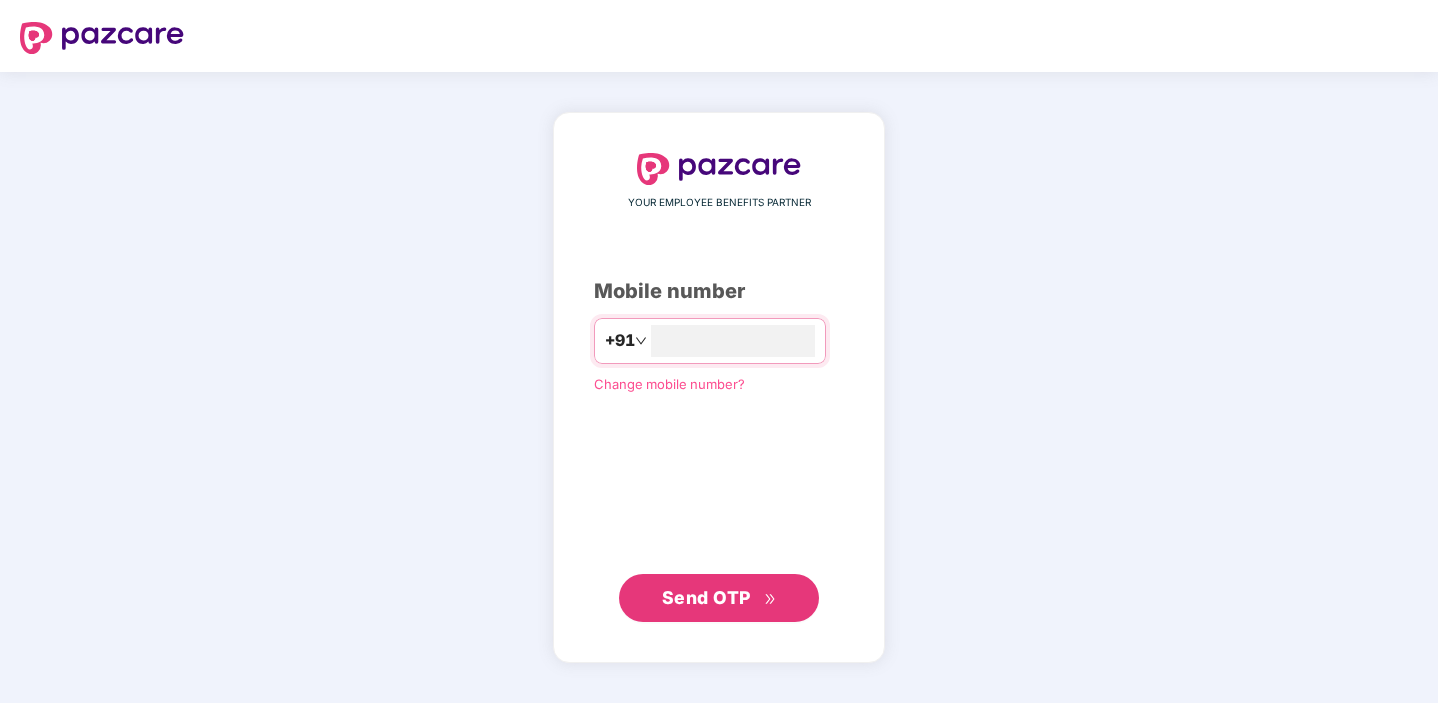 type on "**********" 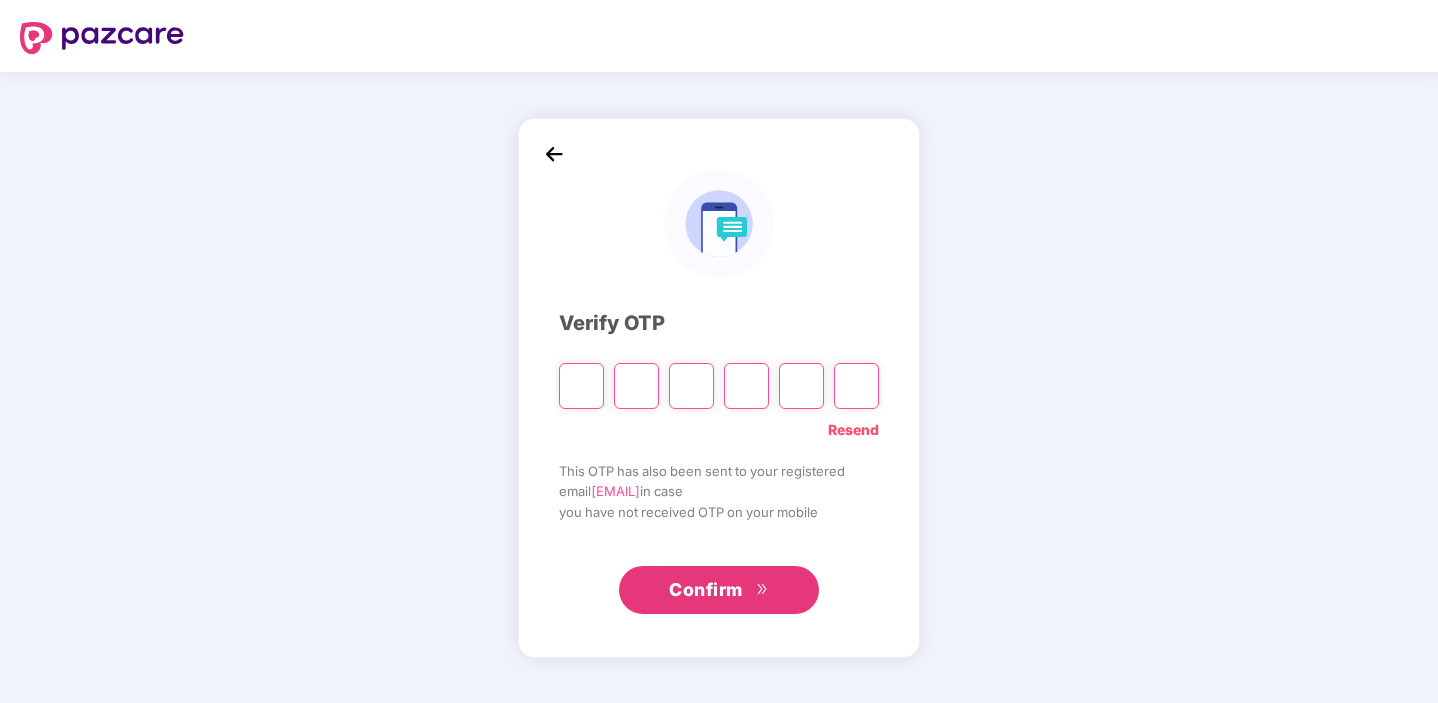 click on "Resend" at bounding box center (853, 430) 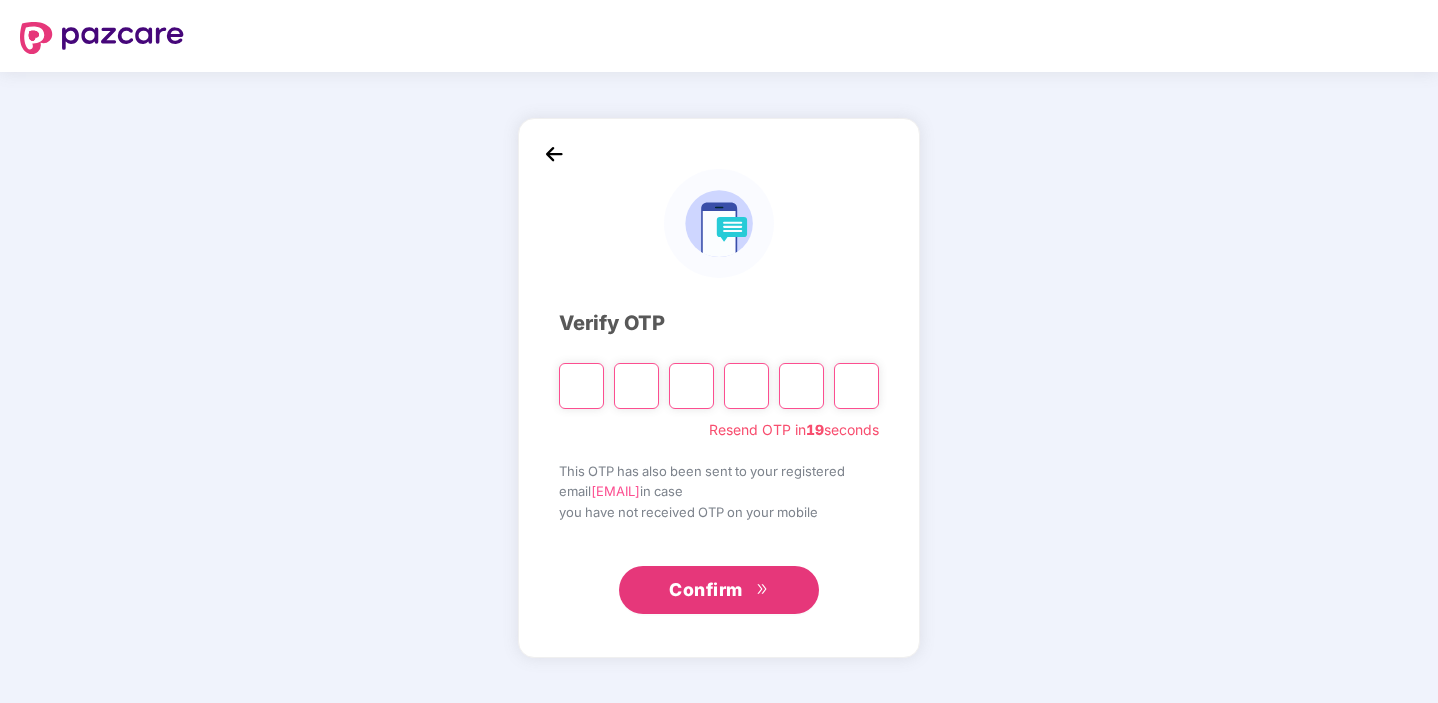 click at bounding box center (581, 386) 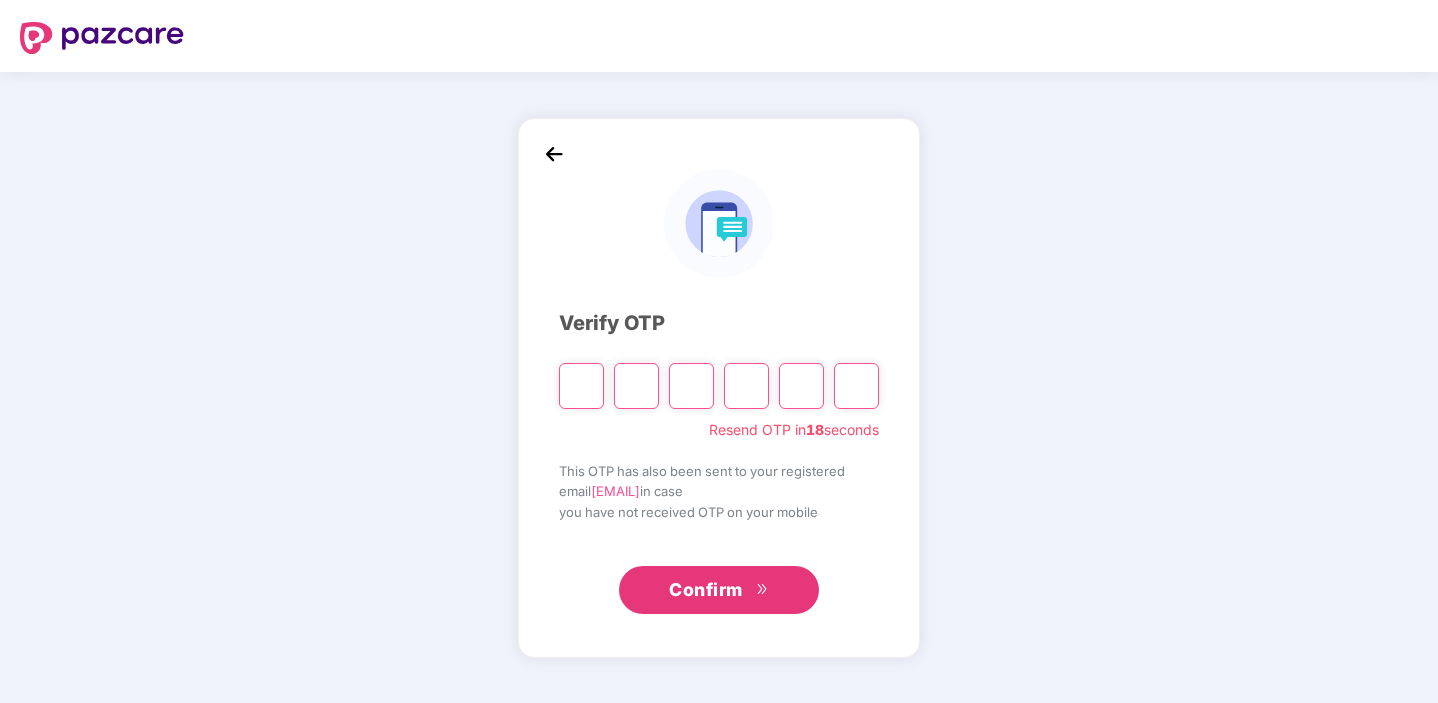 type on "*" 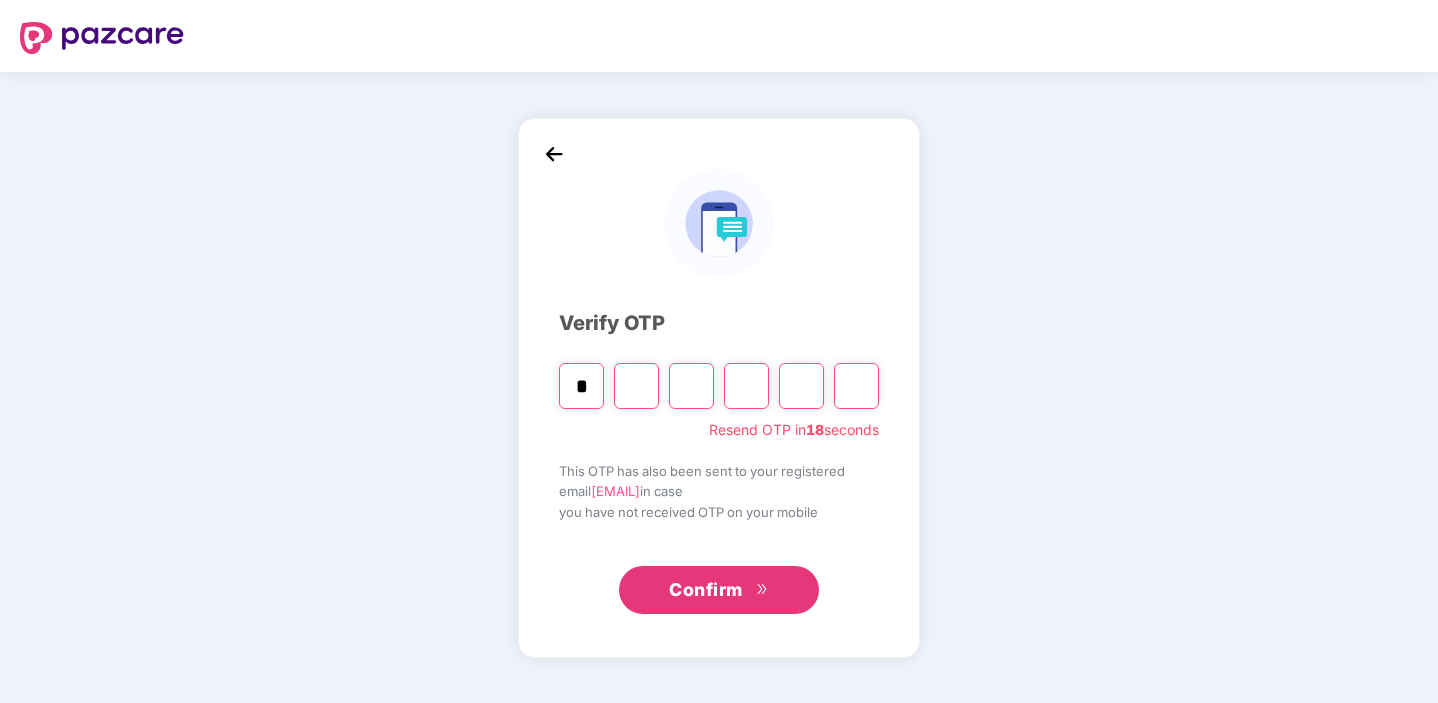 type on "*" 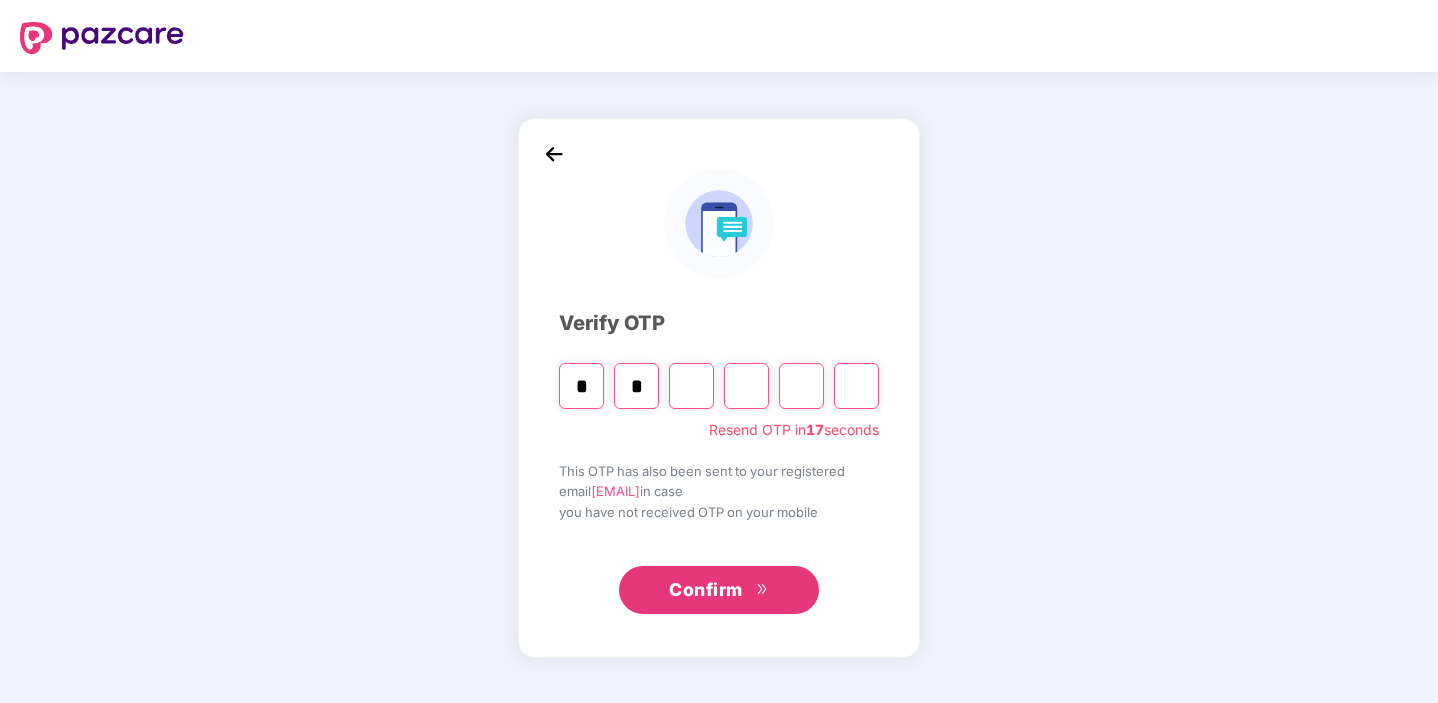 type on "*" 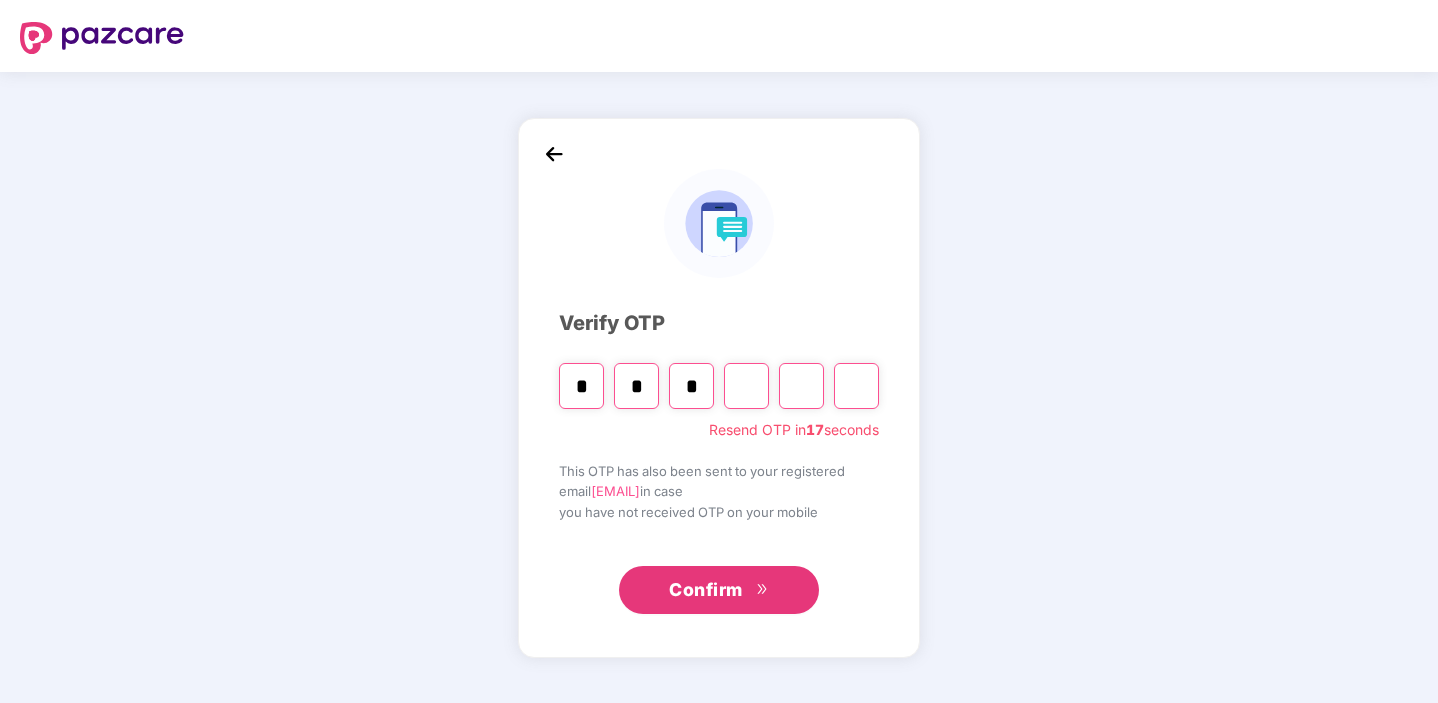 type on "*" 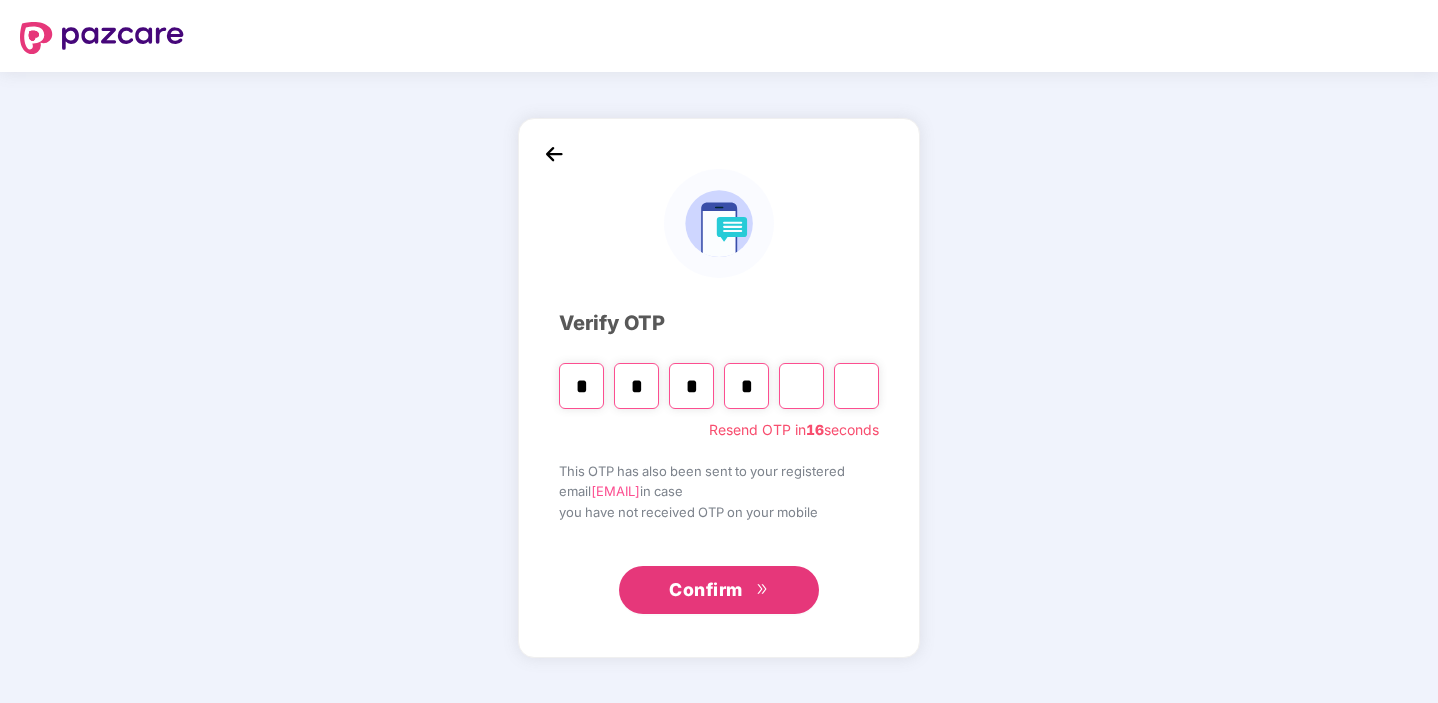 type on "*" 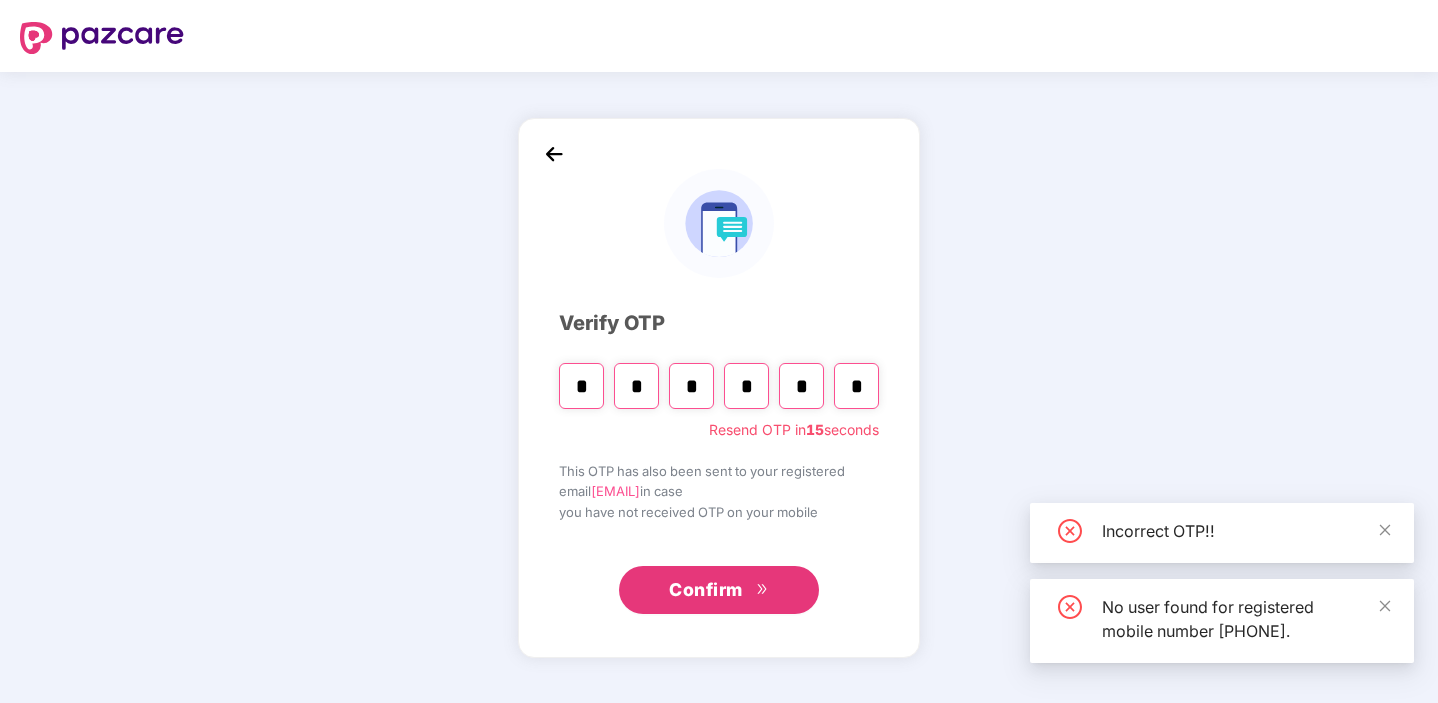 type on "*" 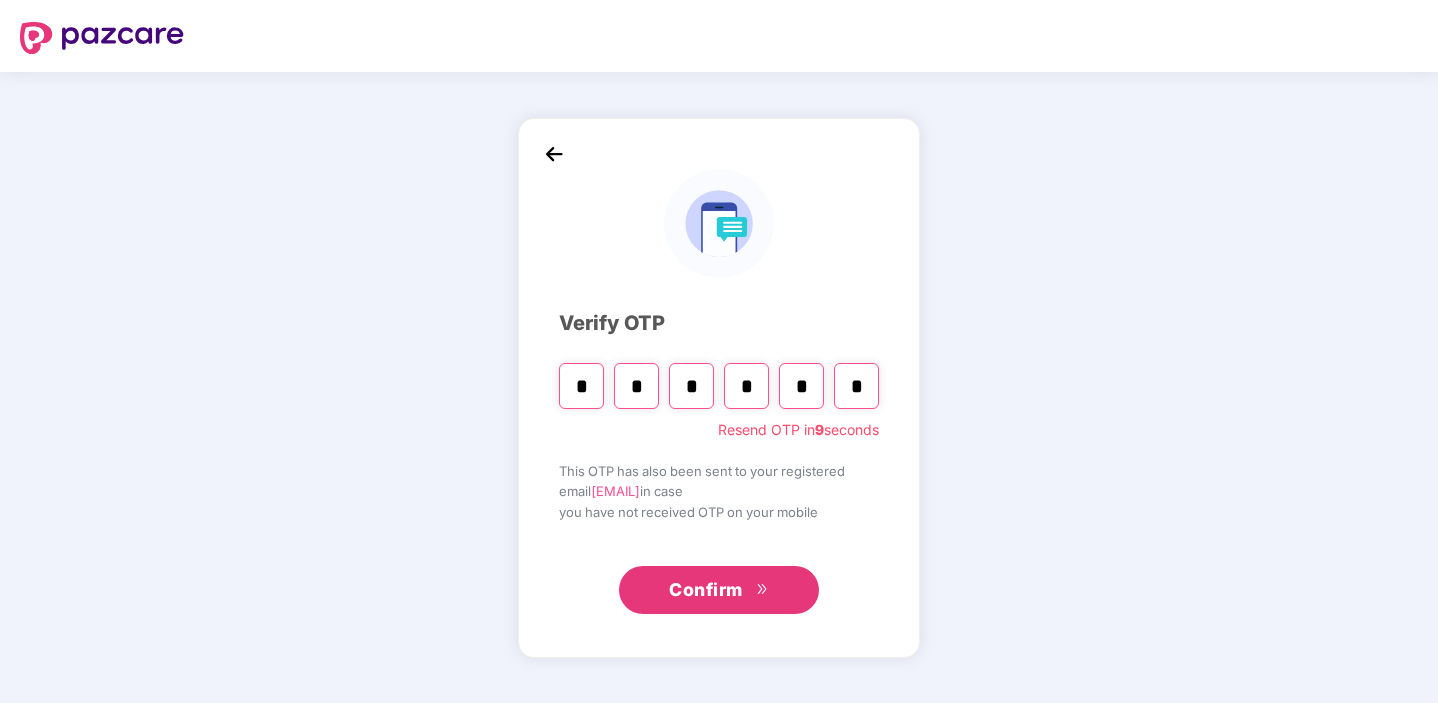 click on "*" at bounding box center [581, 386] 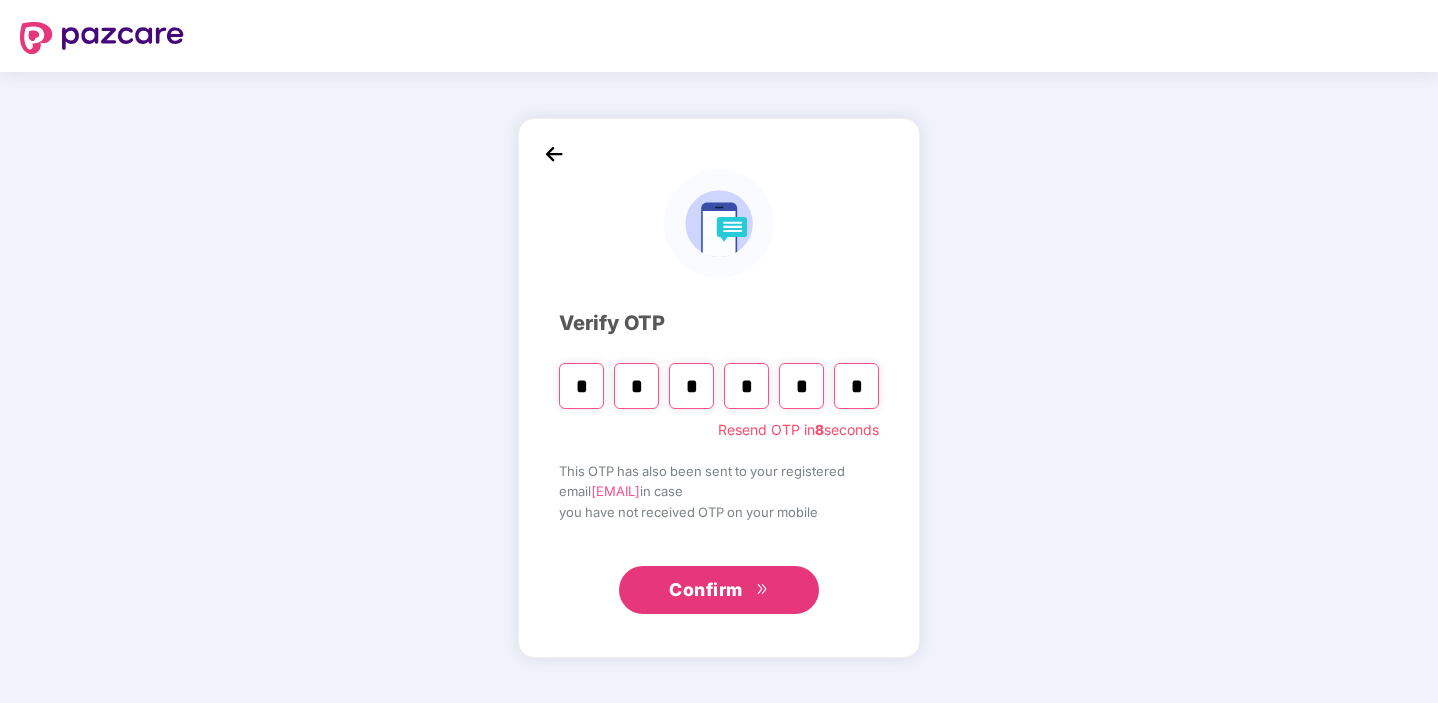 type on "*" 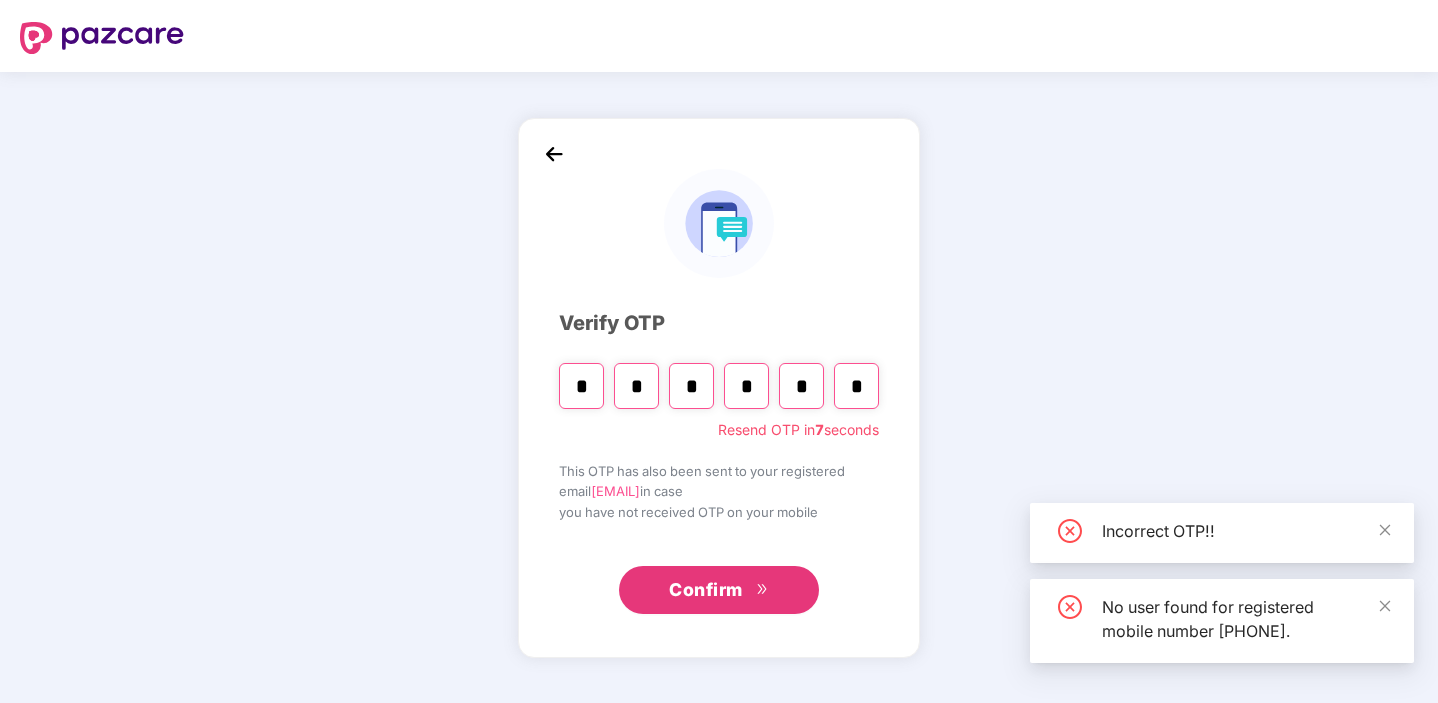 type on "*" 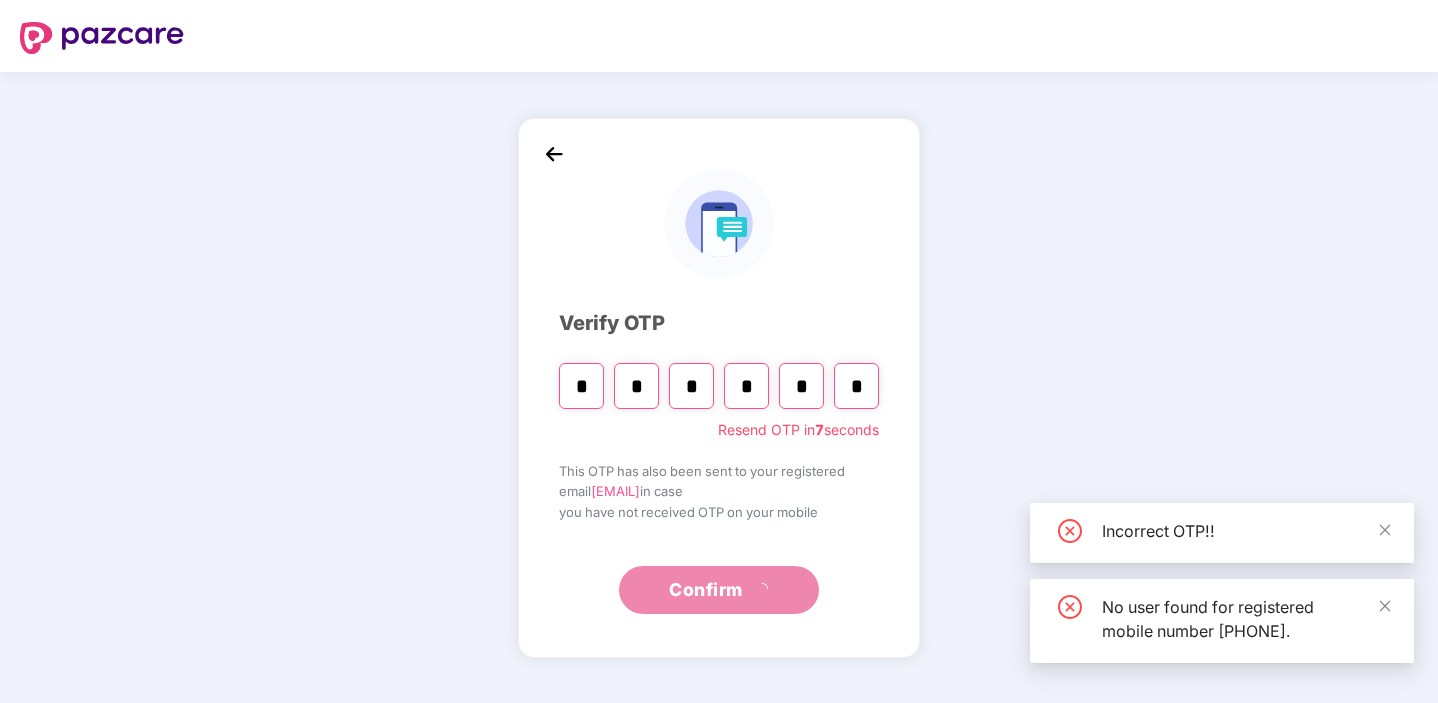 type on "*" 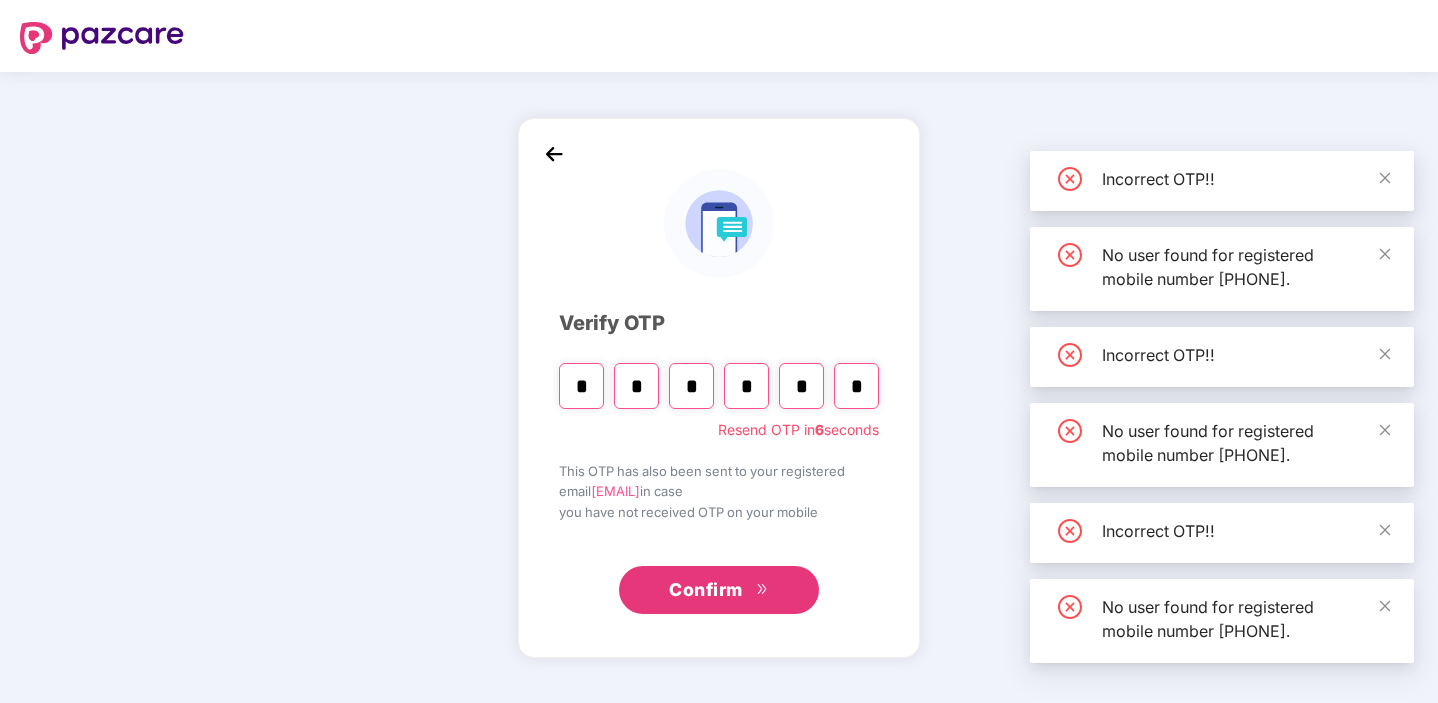type on "*" 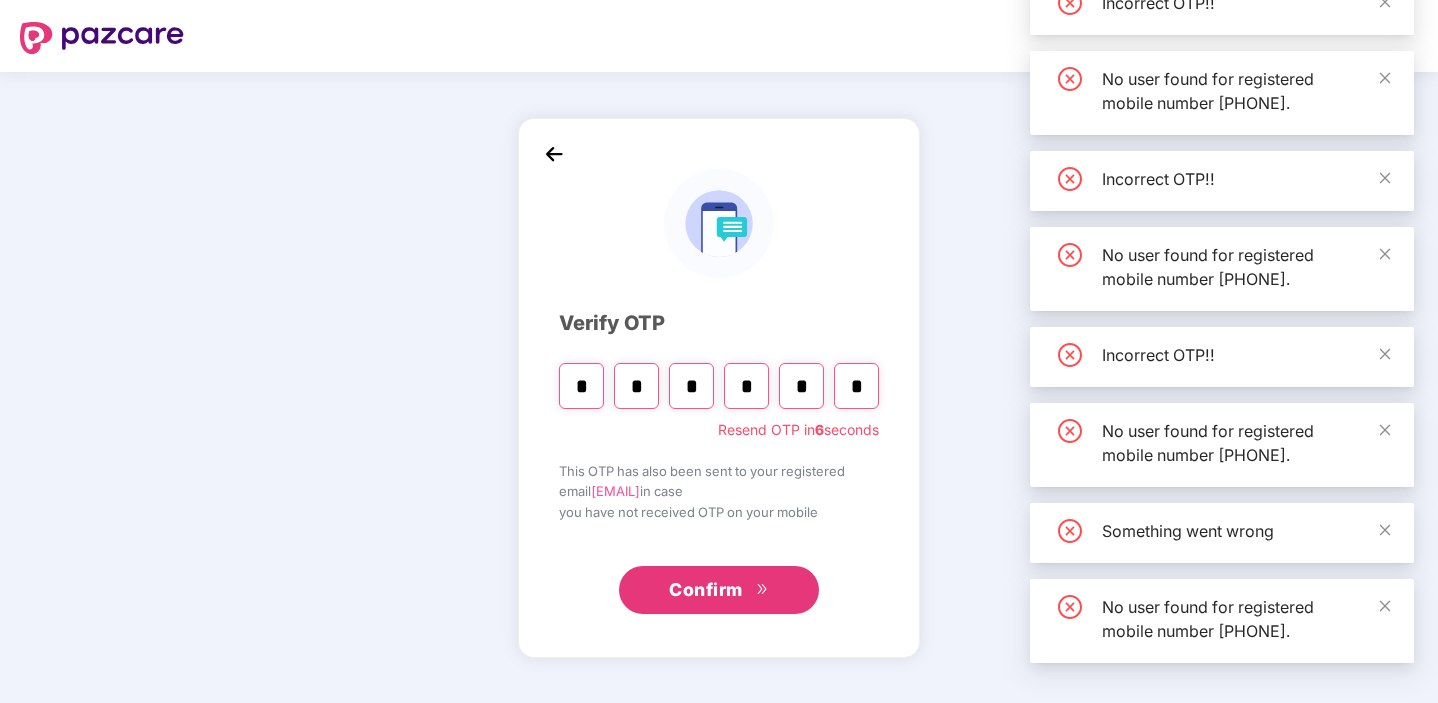 type on "*" 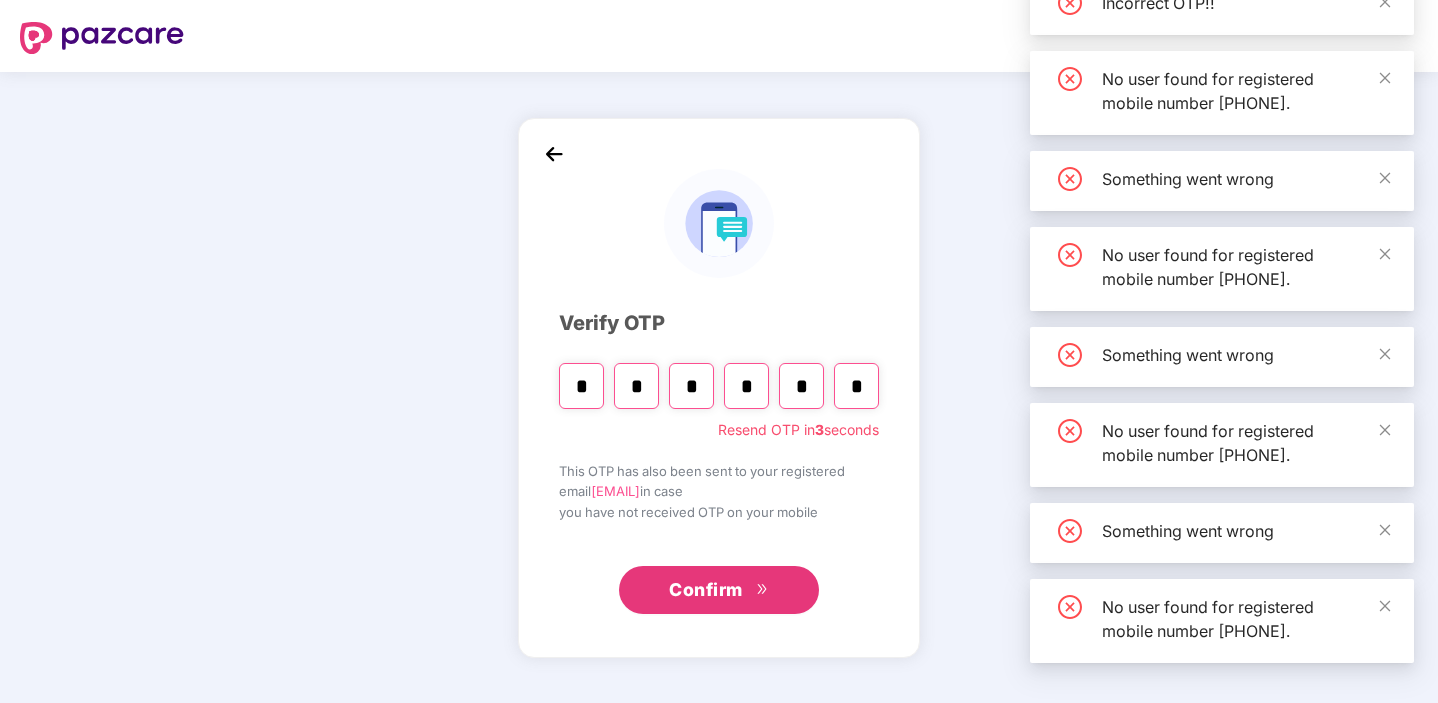 type on "*" 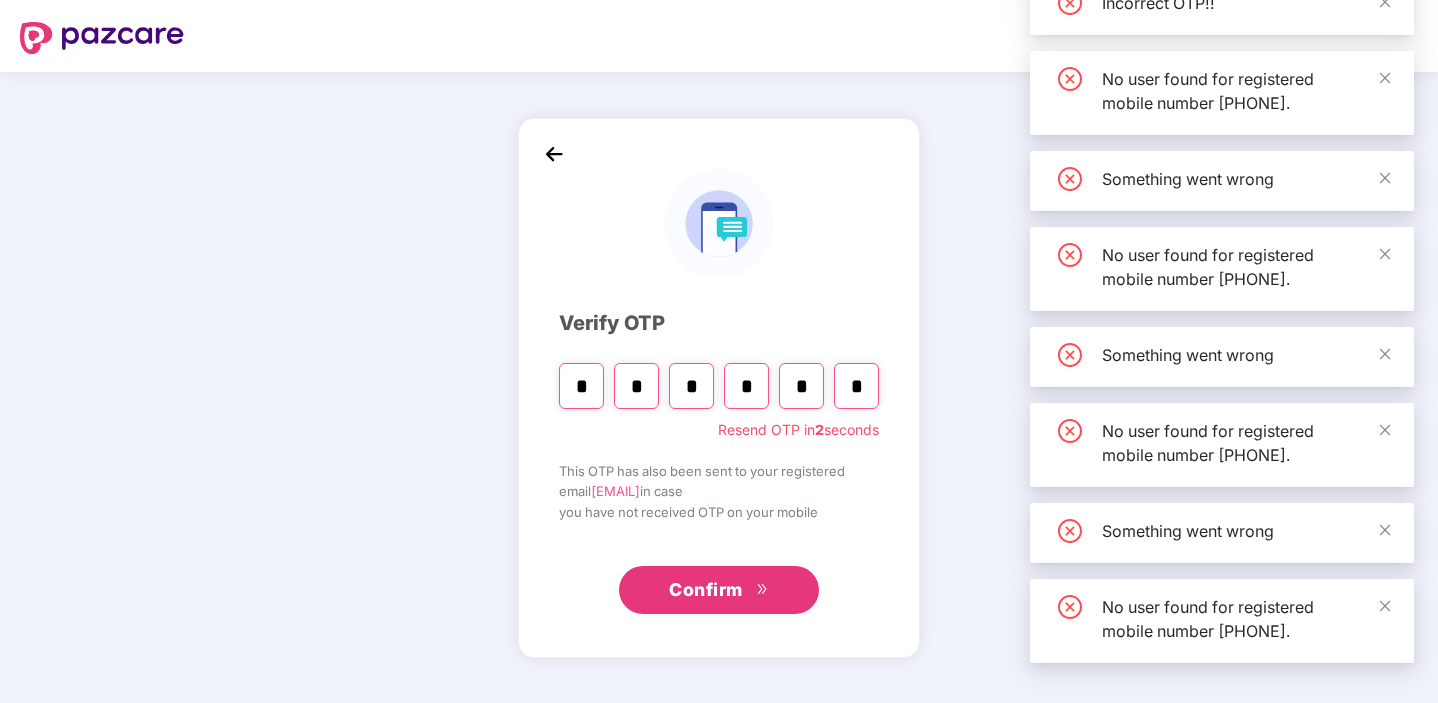 click on "Verify OTP ****** Resend OTP in 2 seconds This OTP has also been sent to your registered email [EMAIL] in case you have not received OTP on your mobile Confirm" at bounding box center [719, 387] 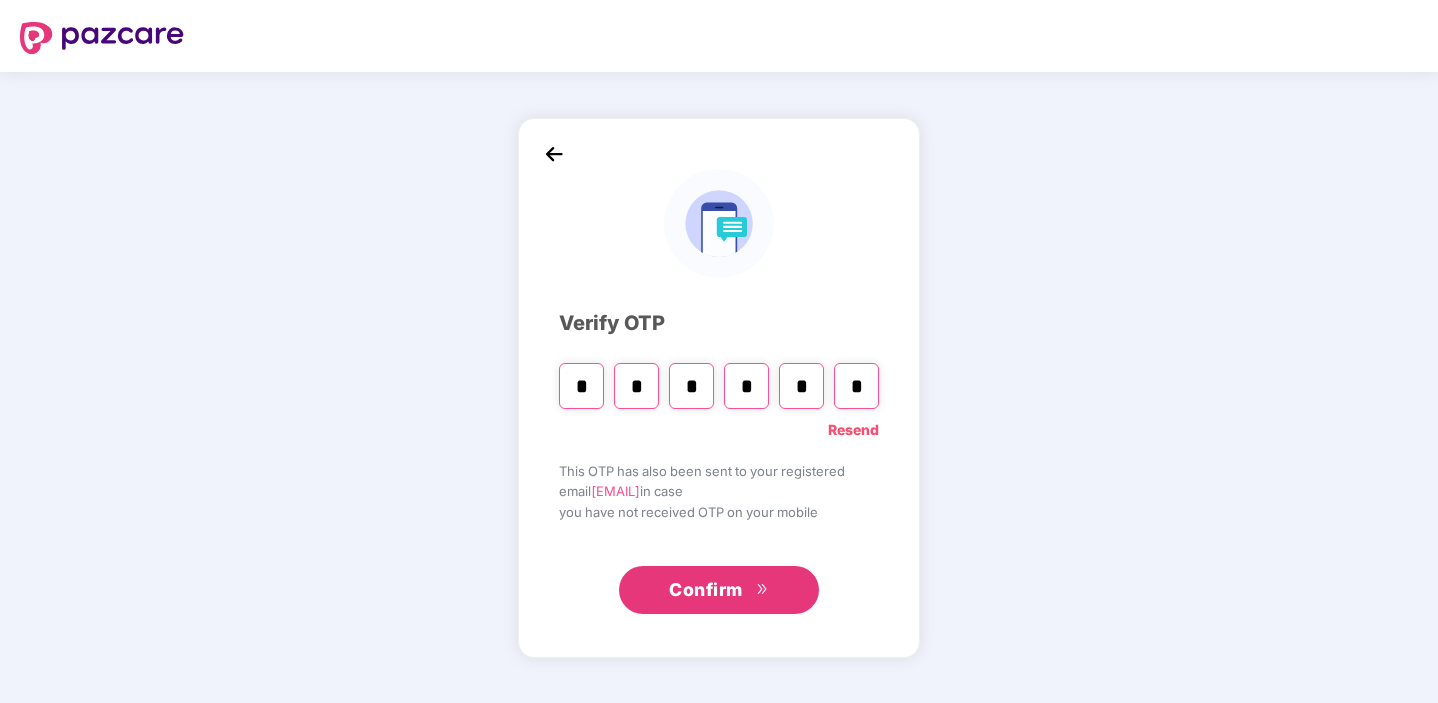 click on "Confirm" at bounding box center [719, 590] 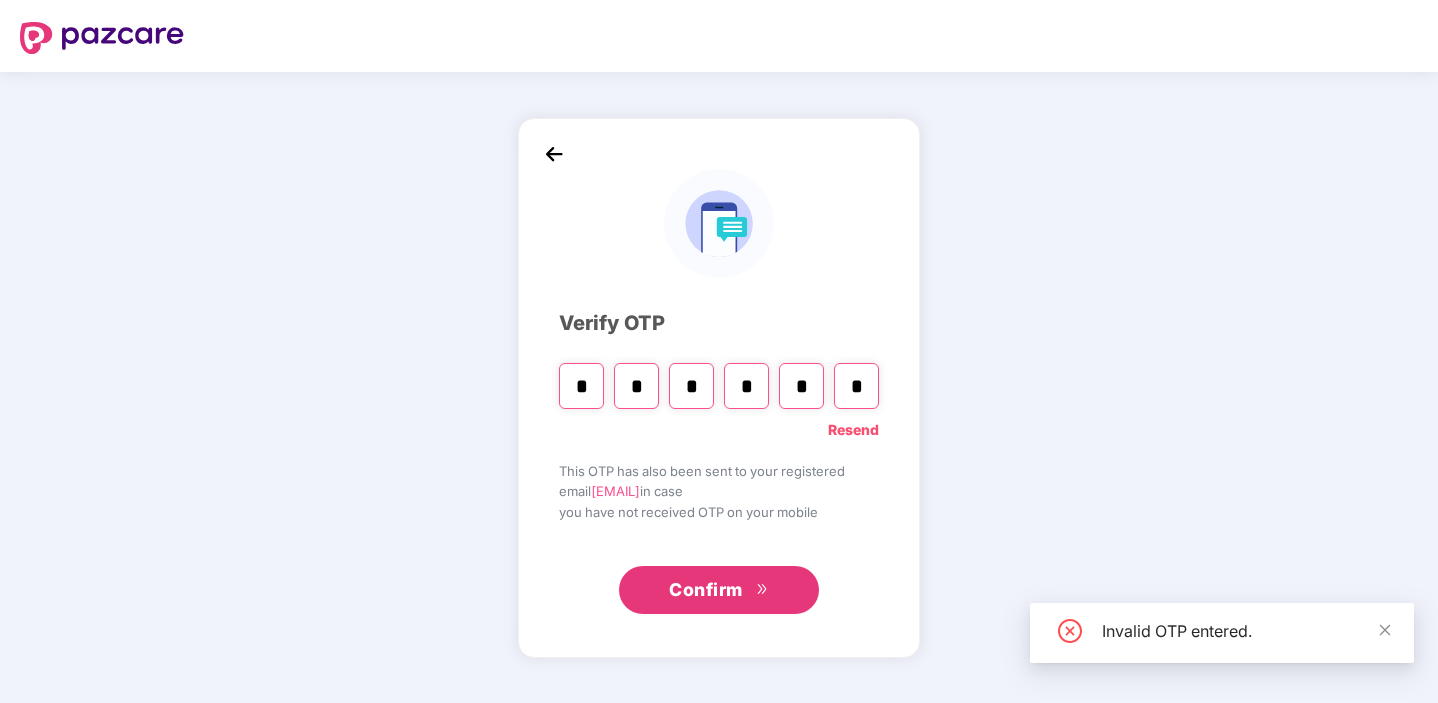 click on "Resend" at bounding box center [853, 430] 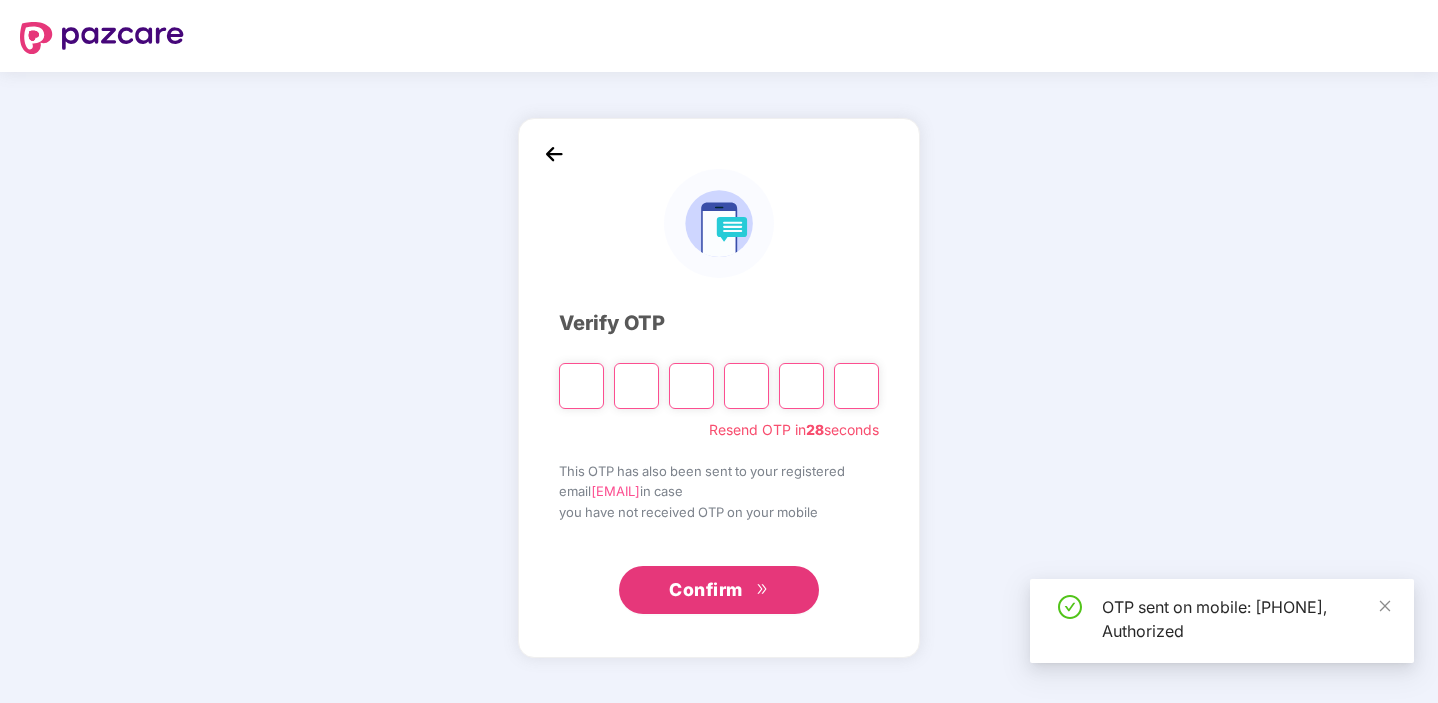 click at bounding box center (581, 386) 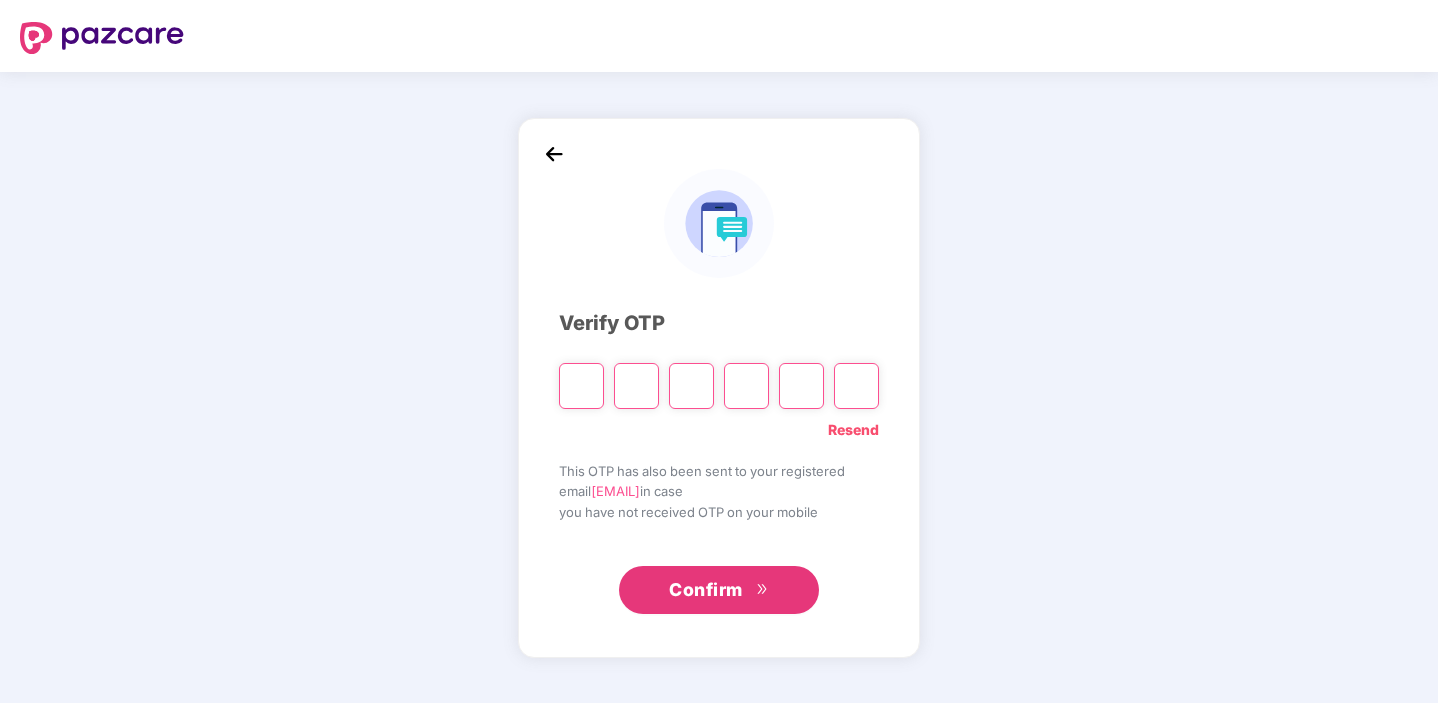 type on "*" 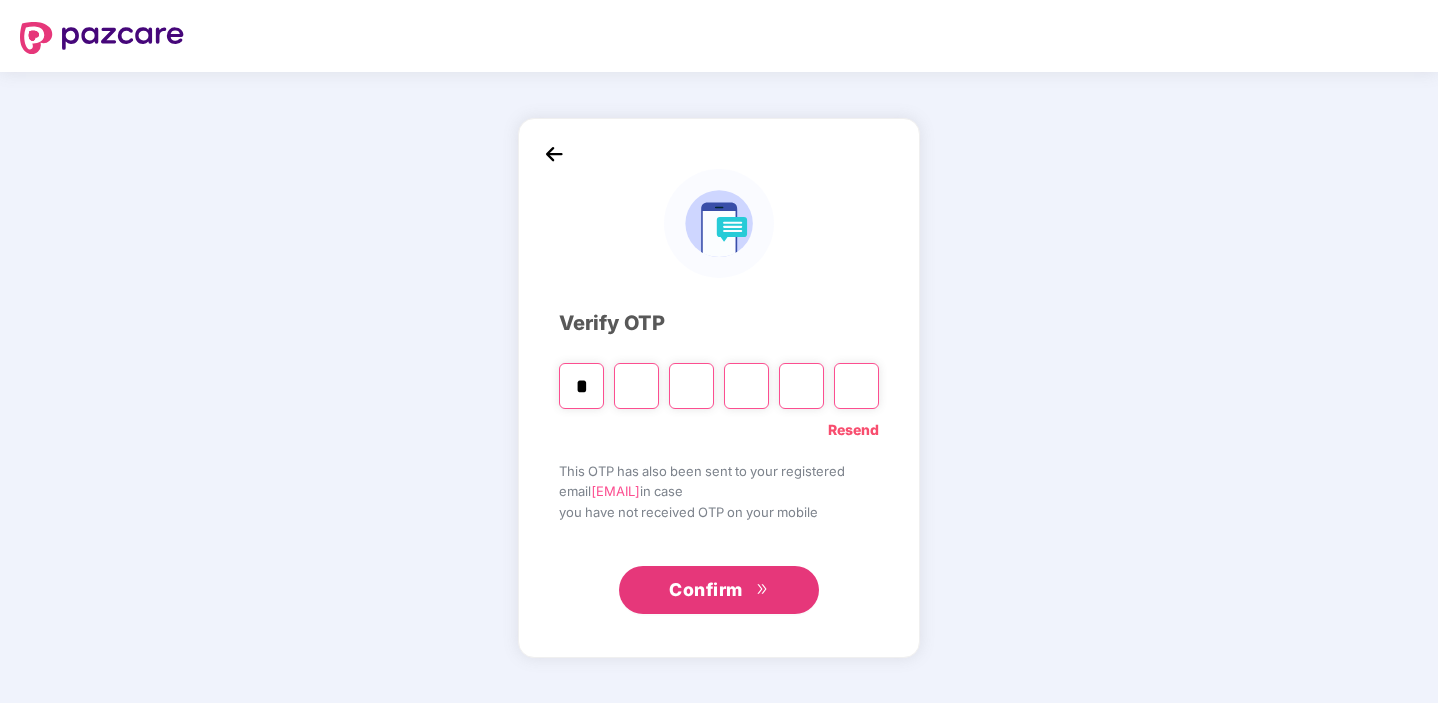 type on "*" 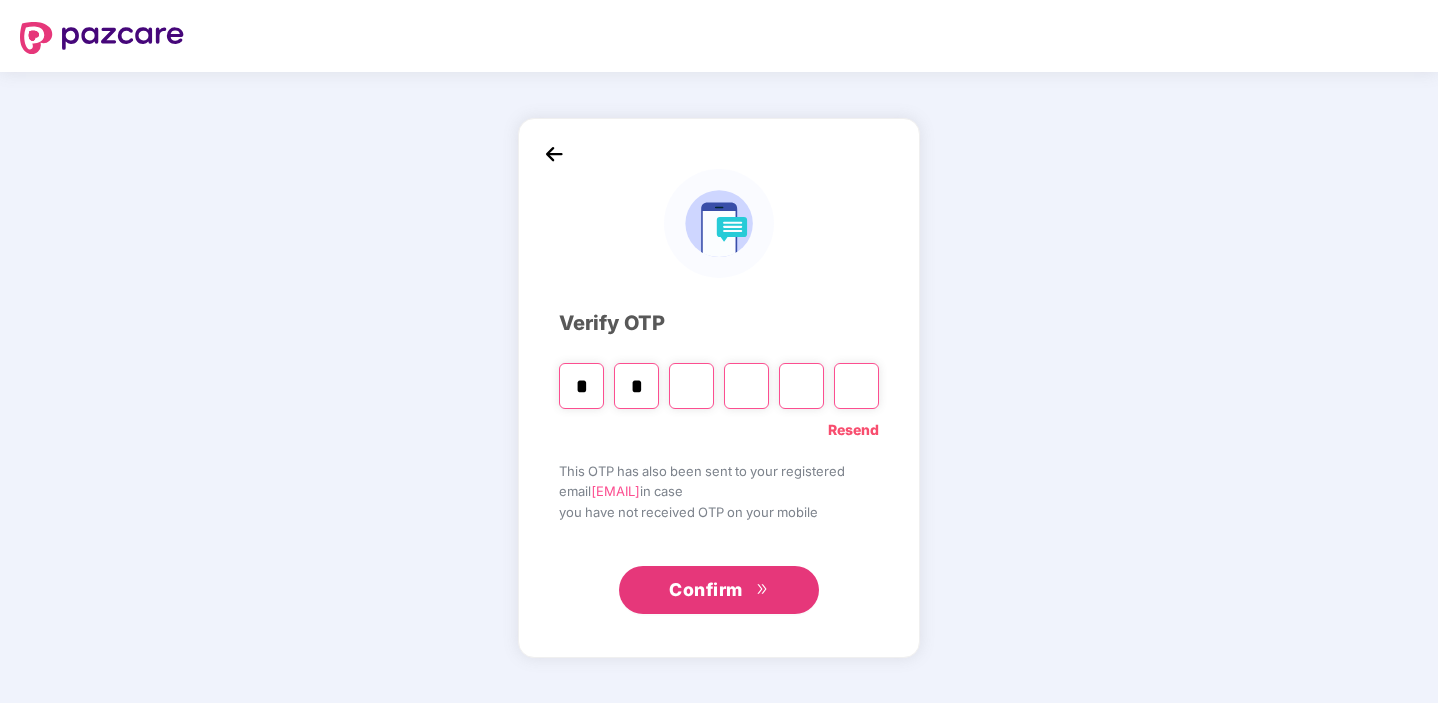 type on "*" 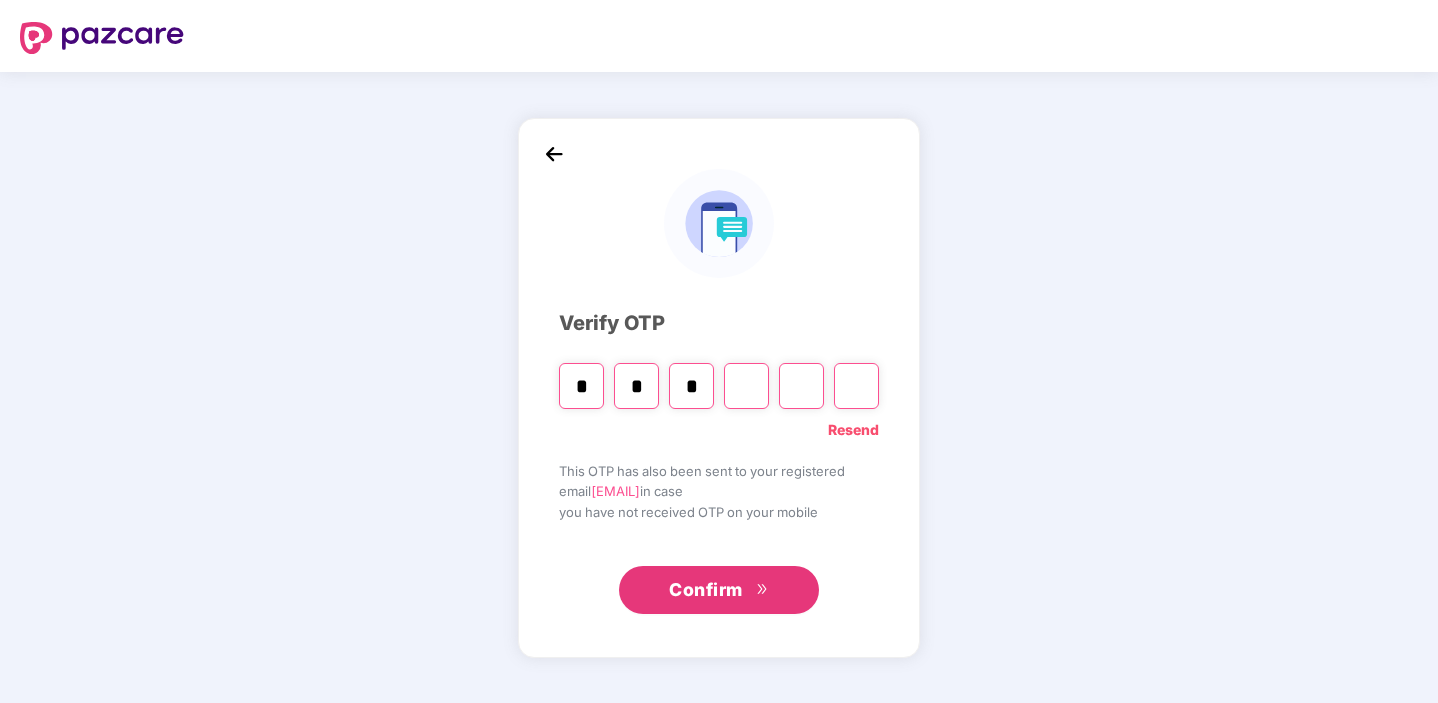 type on "*" 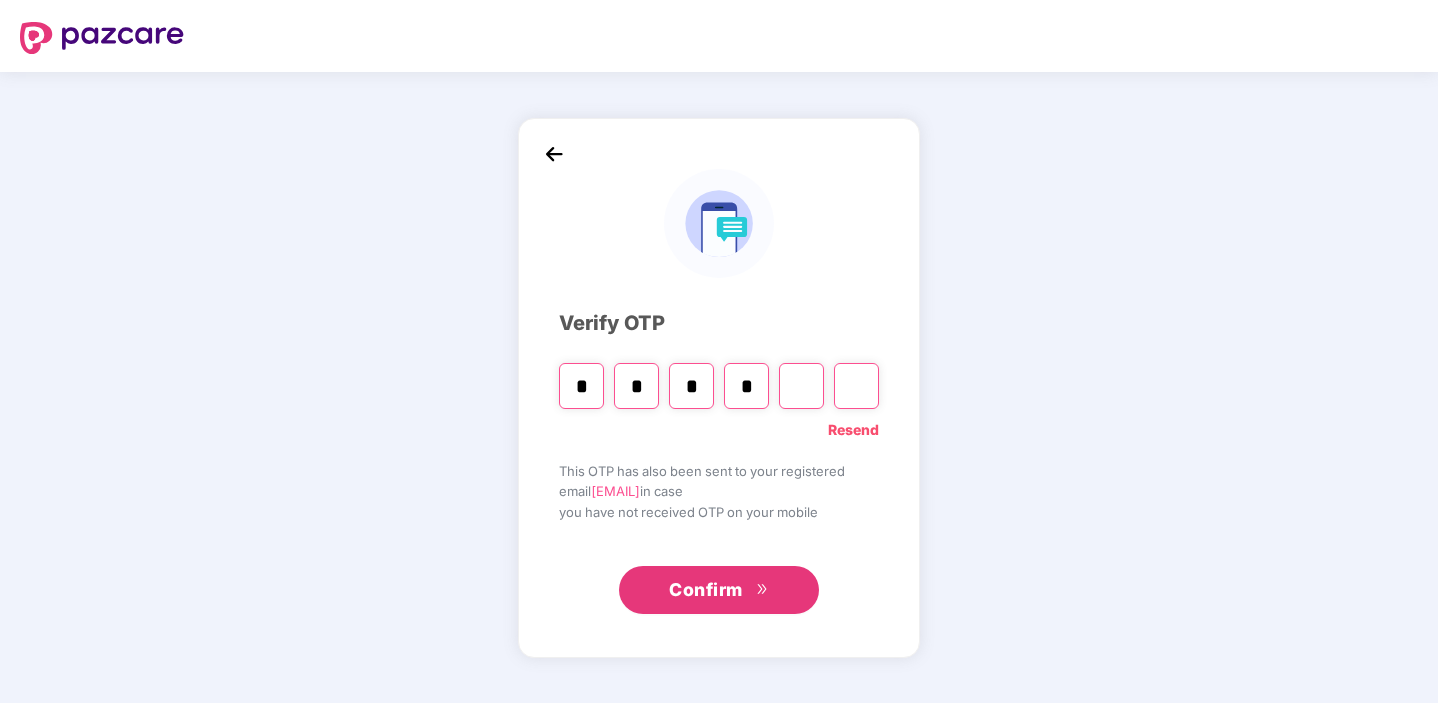 type on "*" 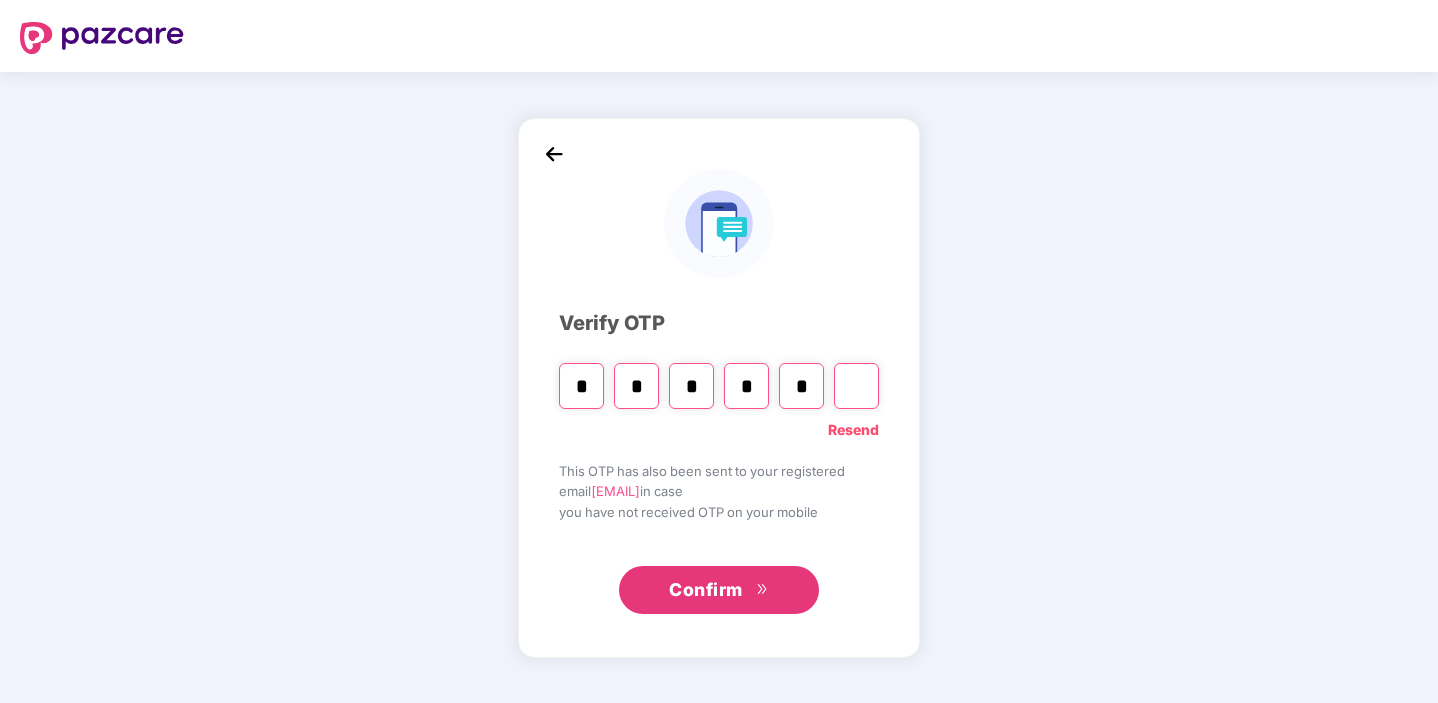 type on "*" 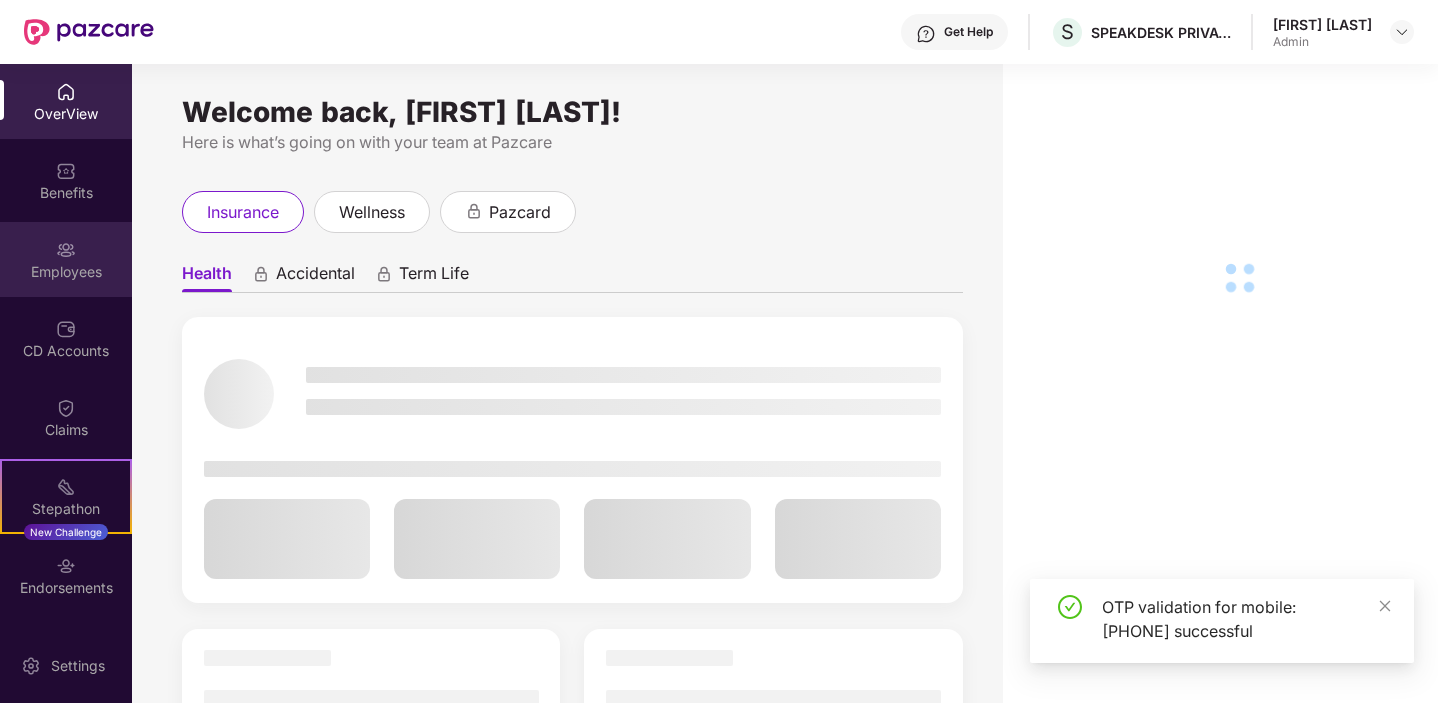 click at bounding box center (66, 250) 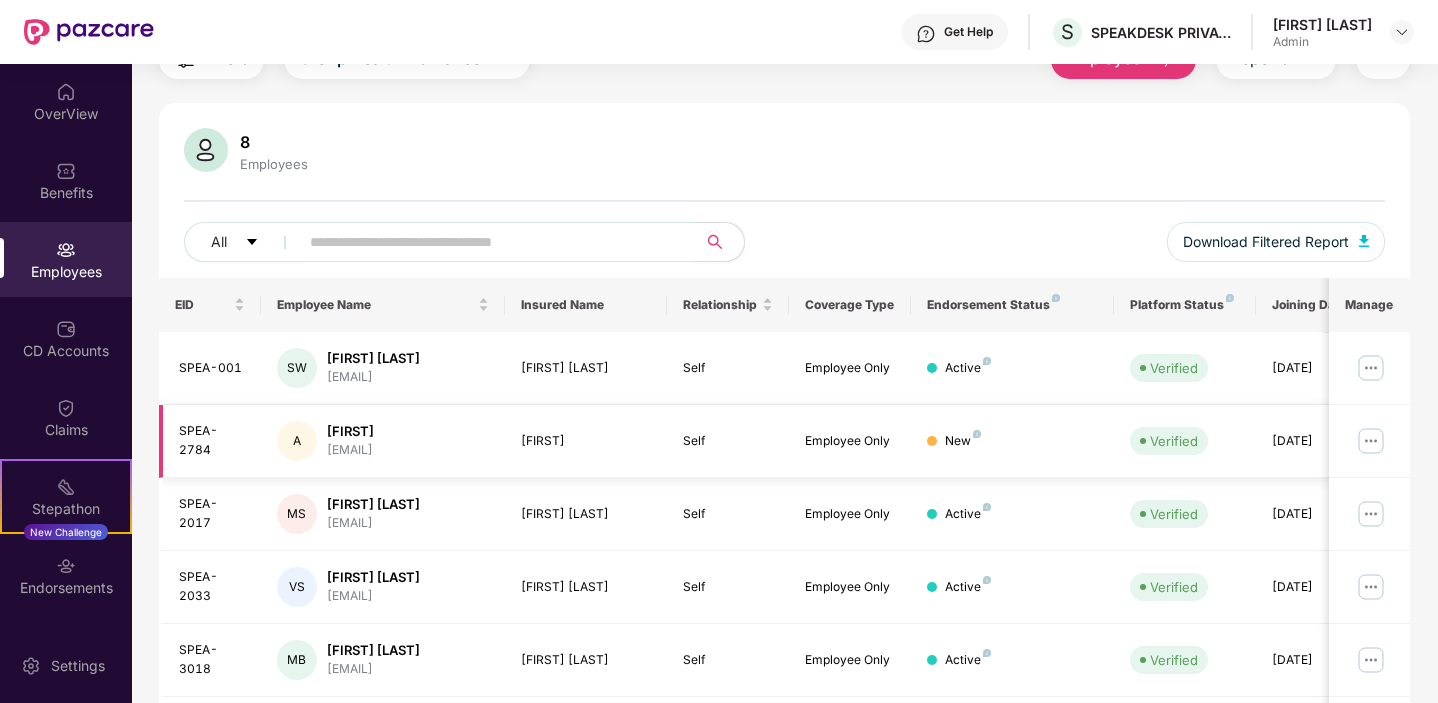 scroll, scrollTop: 101, scrollLeft: 0, axis: vertical 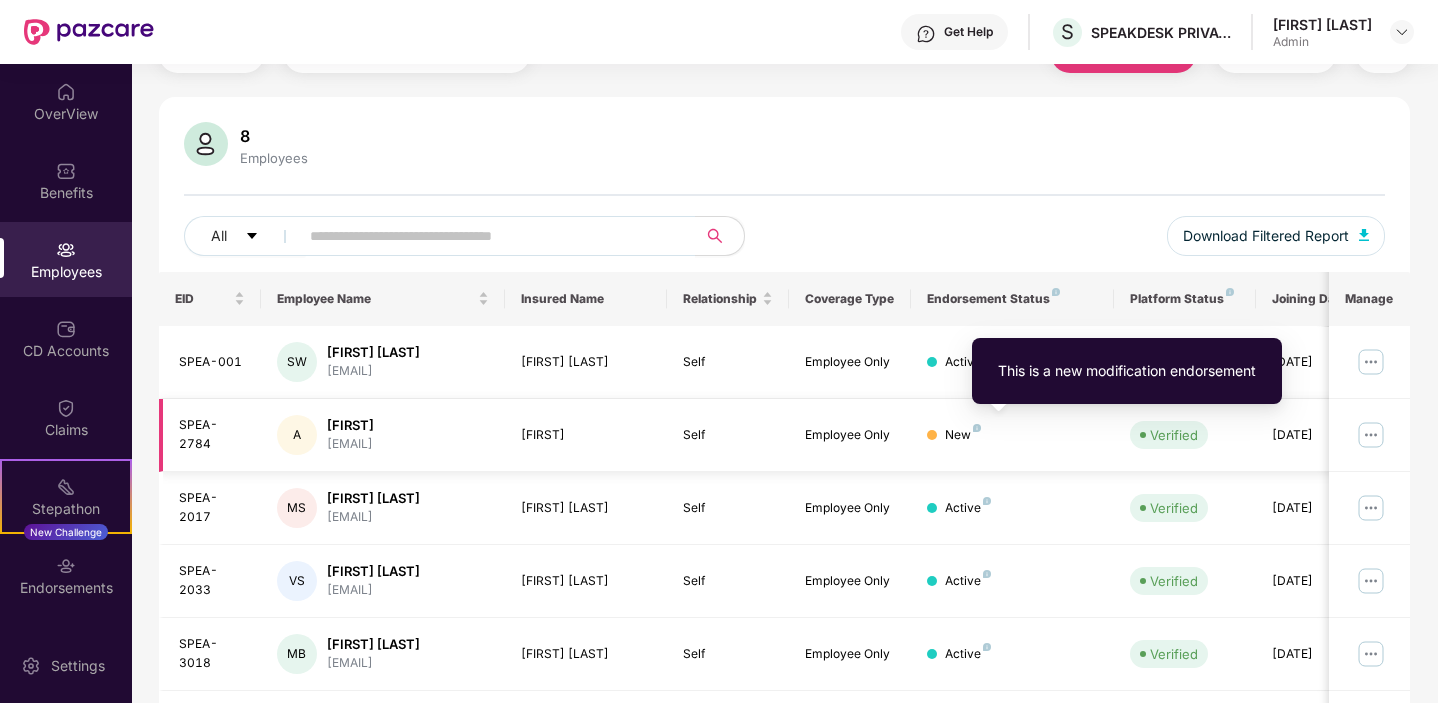click at bounding box center [977, 428] 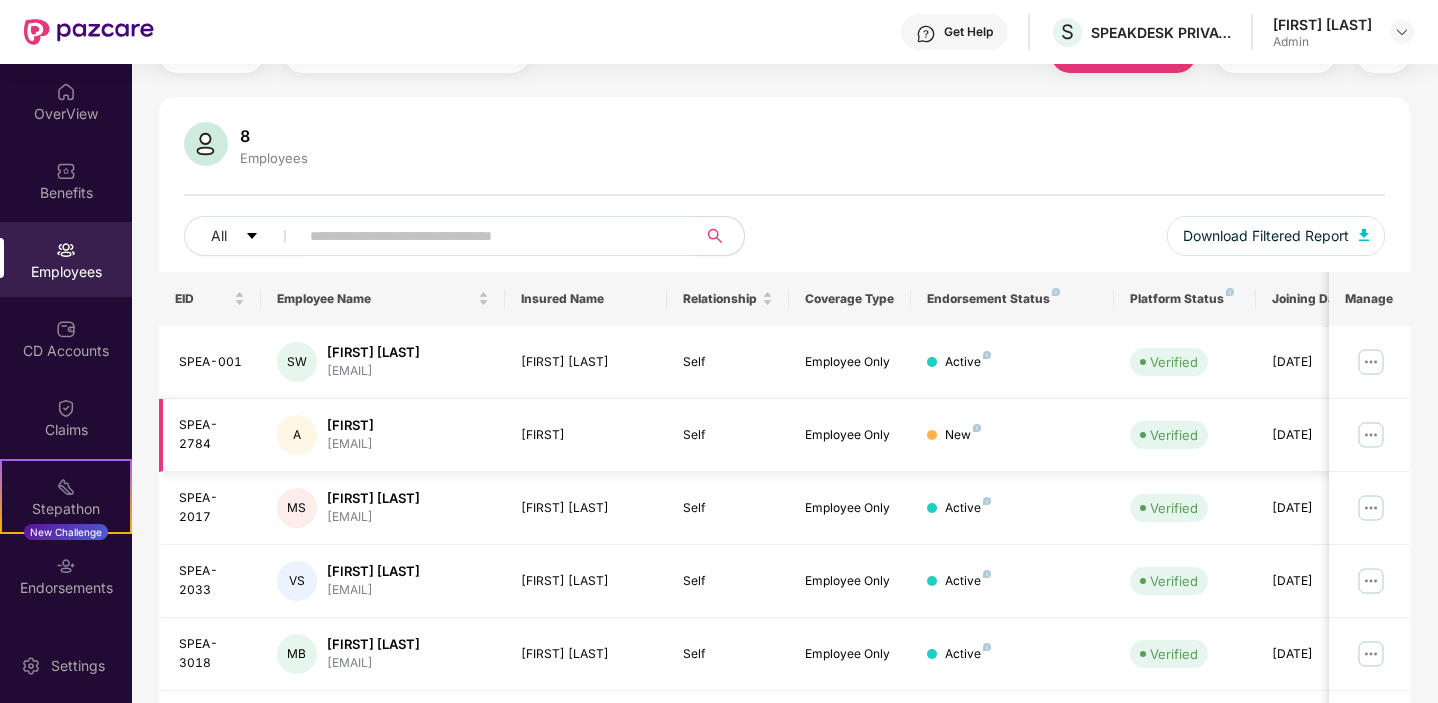 click on "New" at bounding box center (1012, 435) 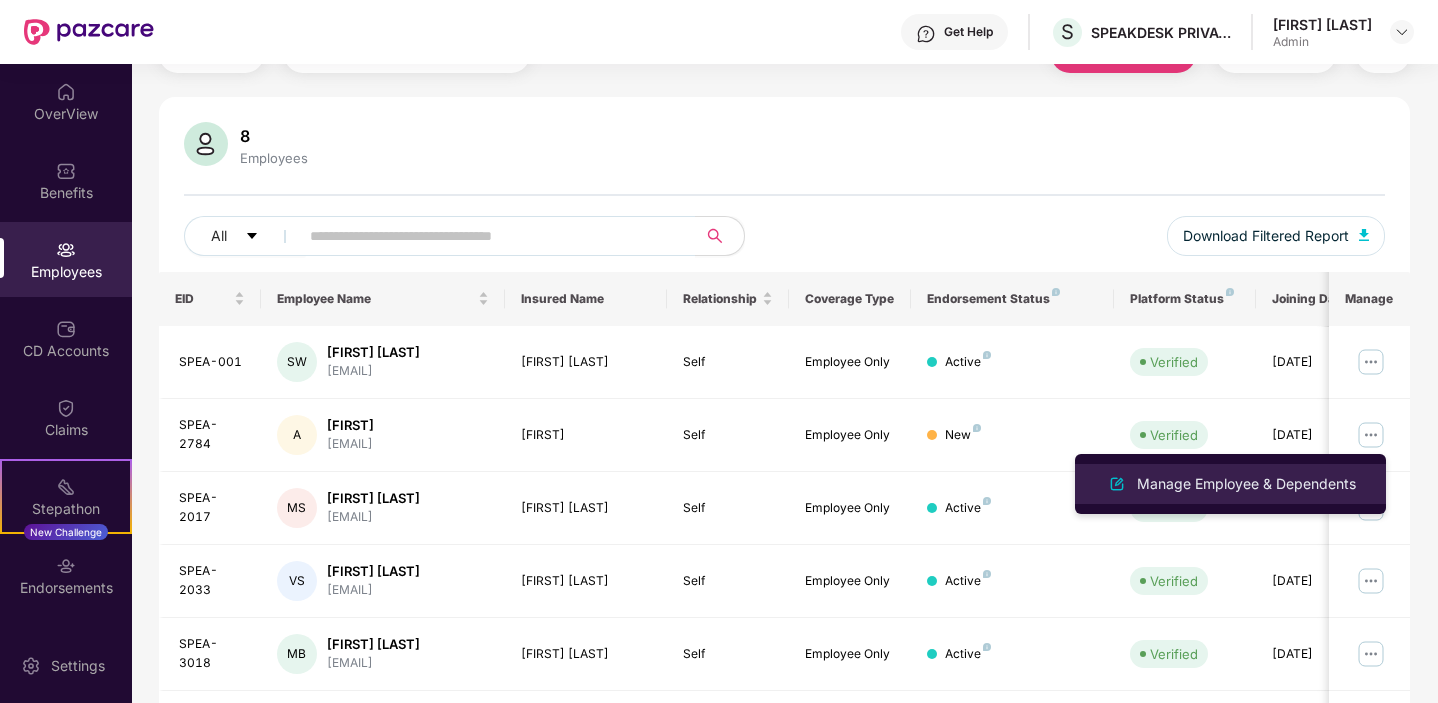 click on "Manage Employee & Dependents" at bounding box center [1246, 484] 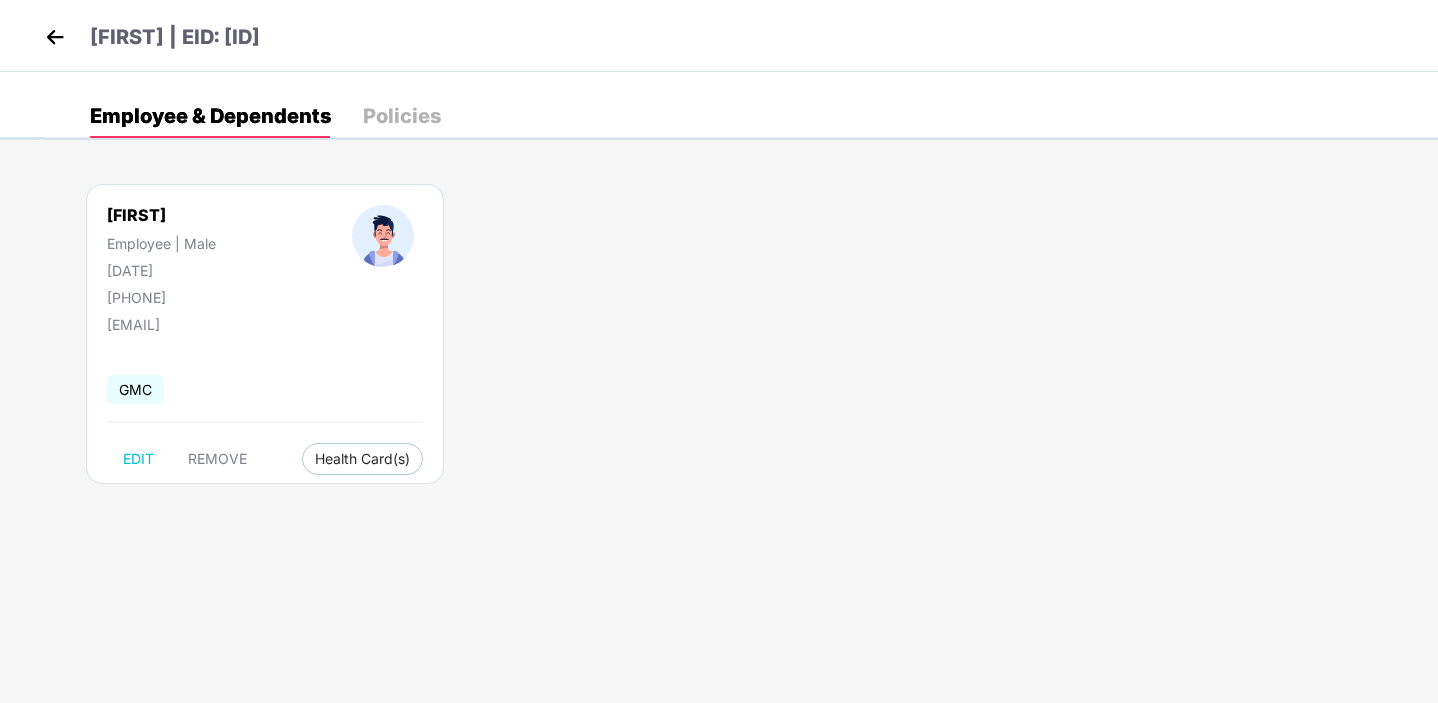 click on "[FIRST] Employee | Male [DATE] [PHONE]" at bounding box center (161, 255) 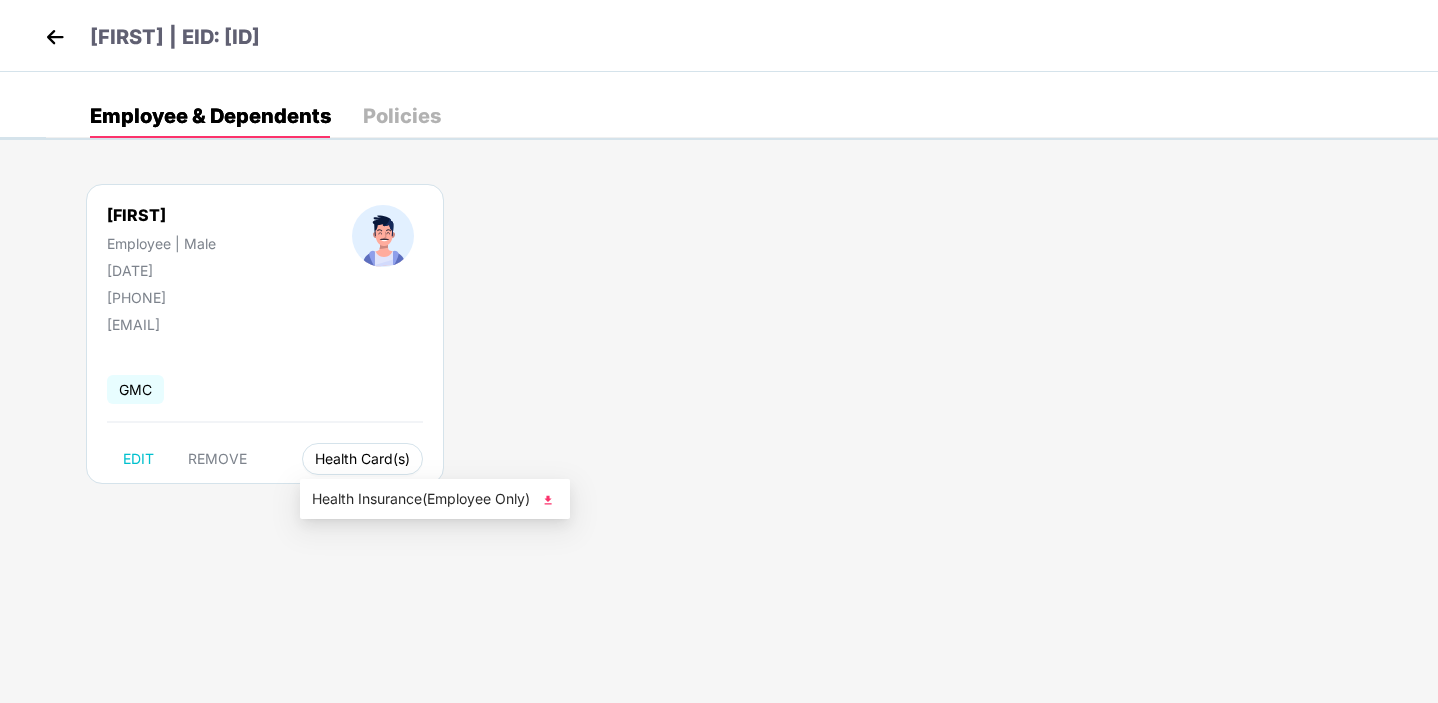 click on "Health Card(s)" at bounding box center [362, 459] 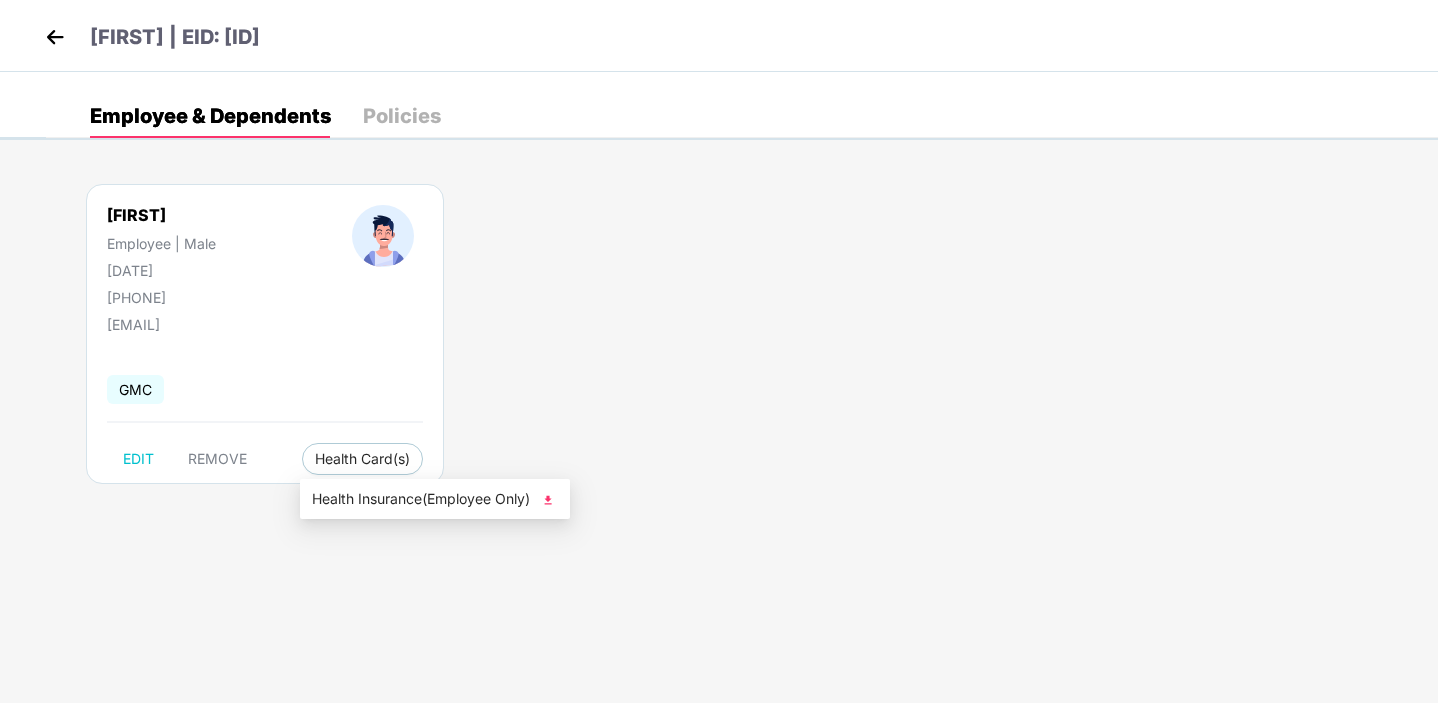 click on "Health Insurance(Employee Only)" at bounding box center (435, 499) 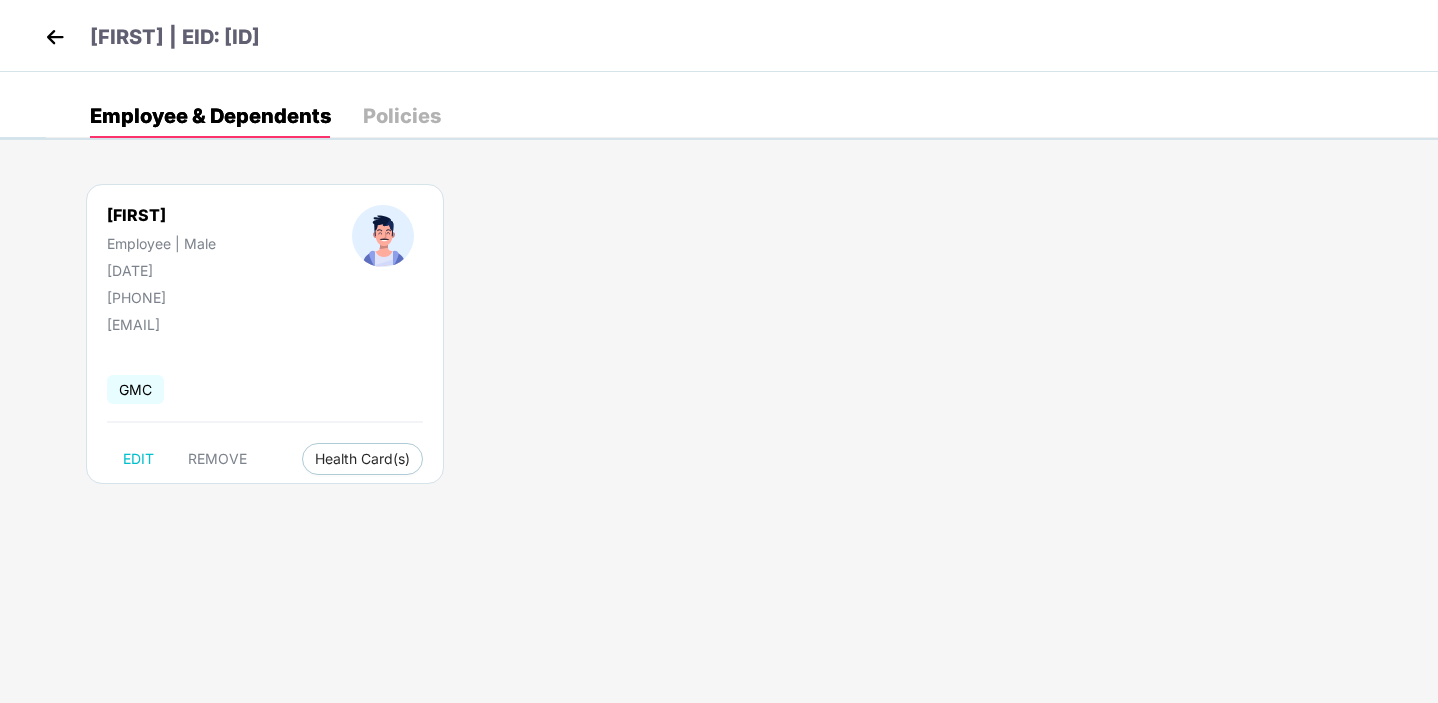 click at bounding box center (55, 37) 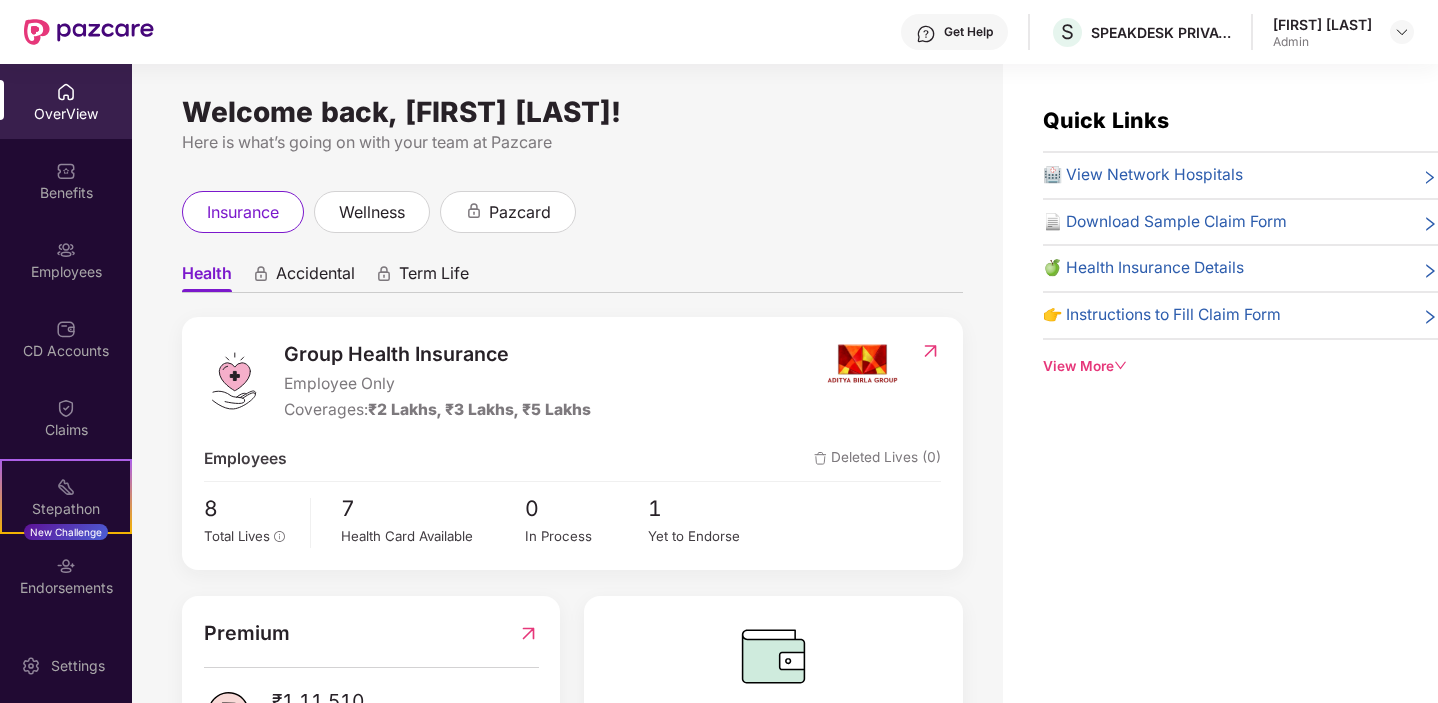 click on "insurance   wellness   pazcard" at bounding box center [572, 212] 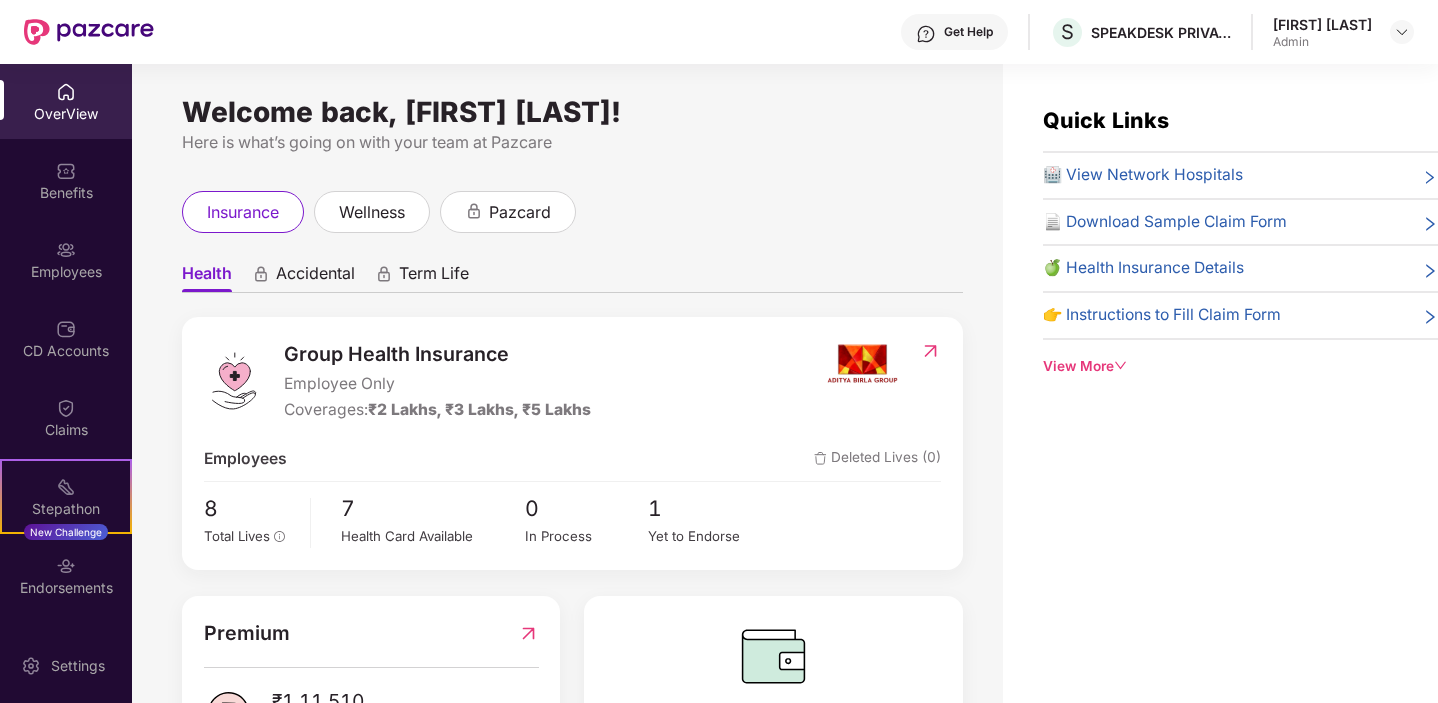 click on "Welcome back, [FIRST] [LAST]! Here is what’s going on with your team at Pazcare insurance wellness pazcard Health Accidental Term Life Group Health Insurance Employee Only Coverages: ₹2 Lakhs, ₹3 Lakhs, ₹5 Lakhs Employees Deleted Lives (0) 8 Total Lives 7 Health Card Available 0 In Process 1 Yet to Endorse Premium ₹1,11,510 Total Paid Premium No CD Account Data available" at bounding box center [567, 395] 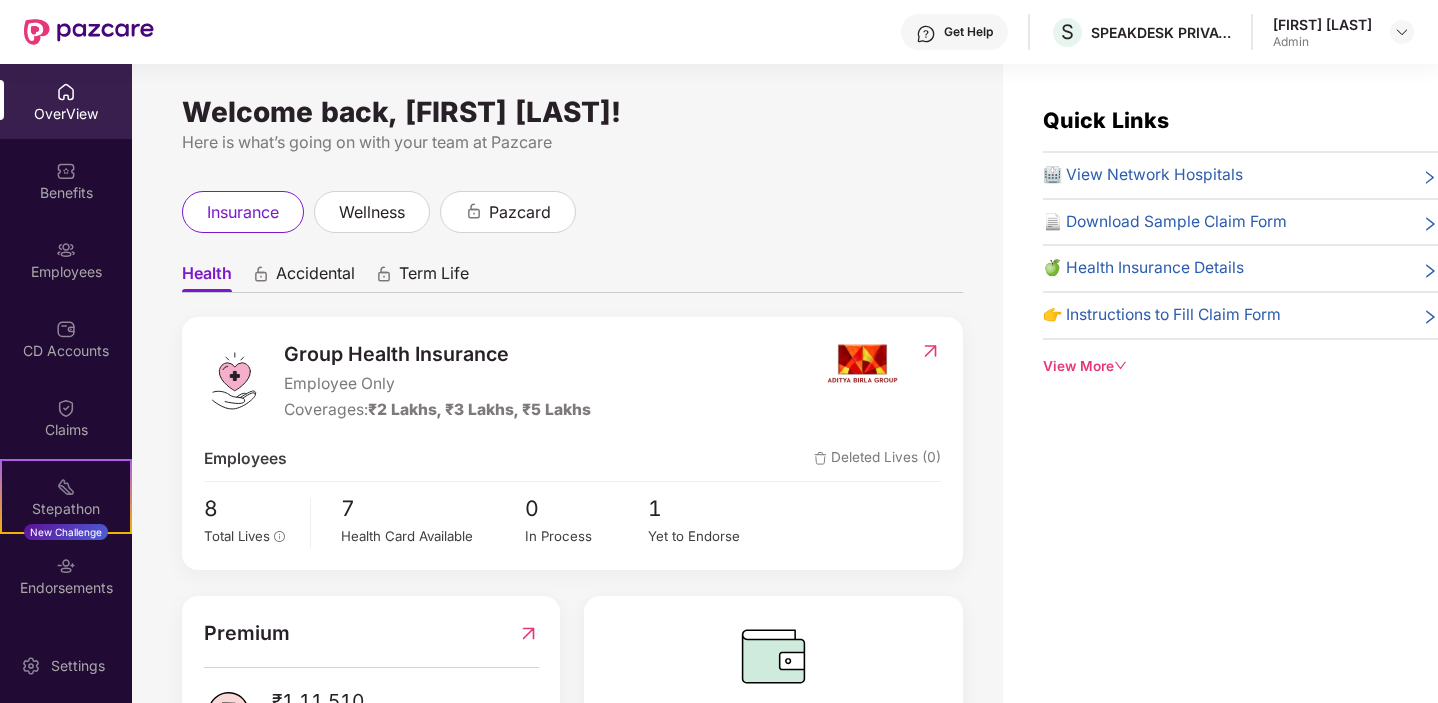 scroll, scrollTop: 101, scrollLeft: 0, axis: vertical 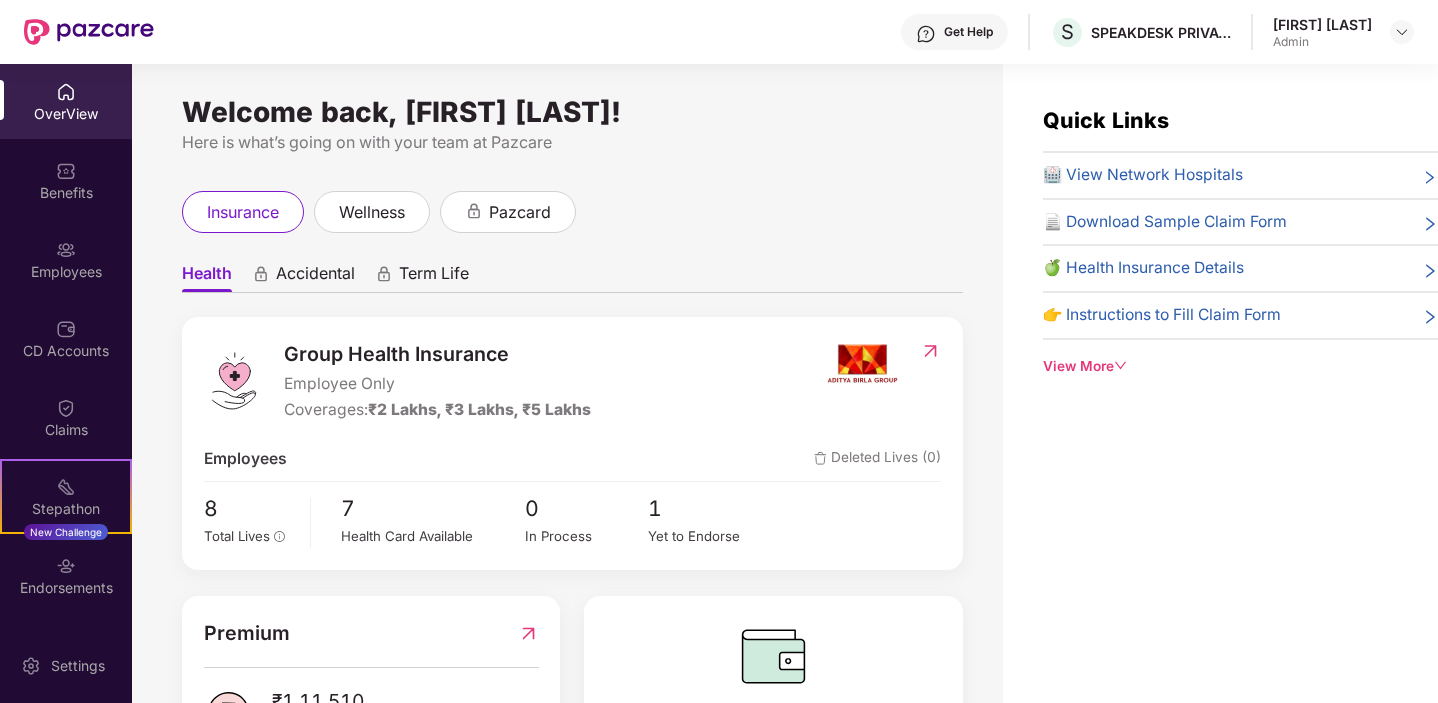 click on "OverView" at bounding box center (66, 114) 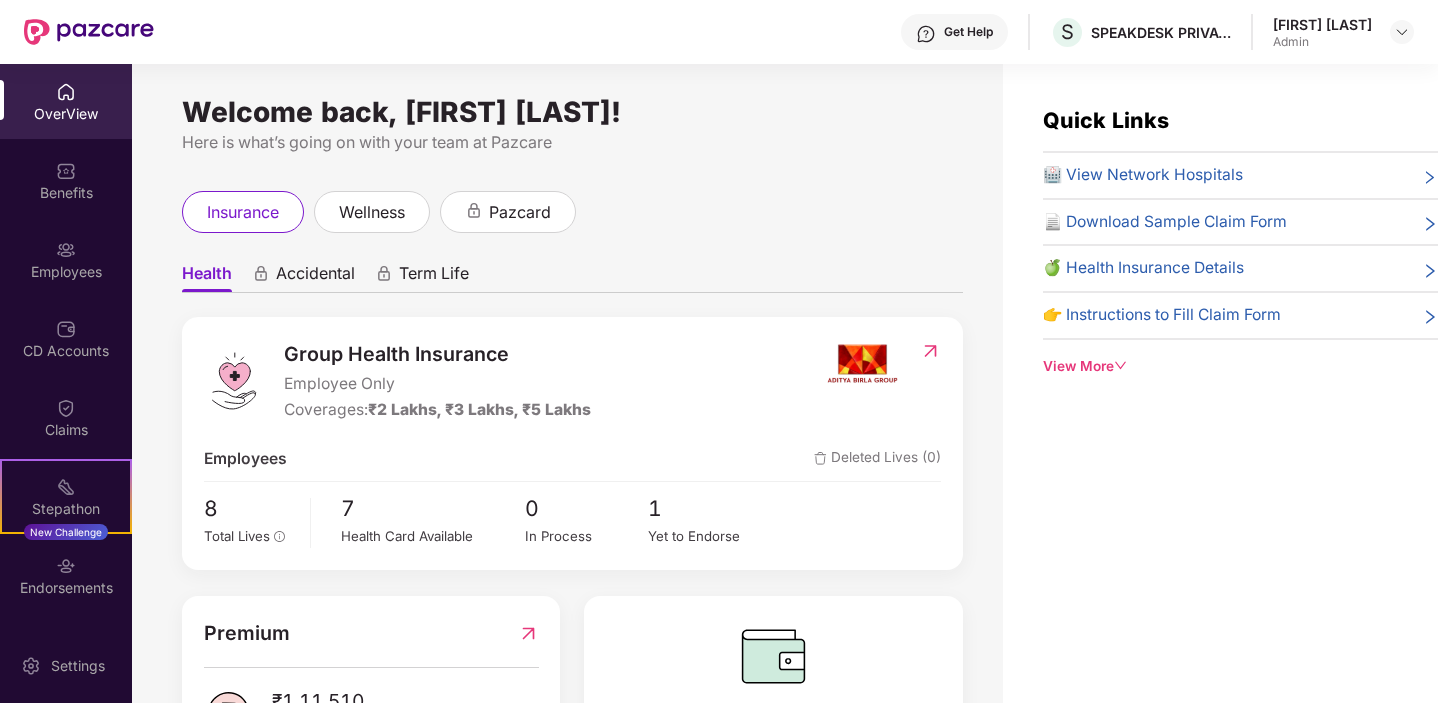 click on "Welcome back, [FIRST] [LAST]! Here is what’s going on with your team at Pazcare insurance wellness pazcard Health Accidental Term Life Group Health Insurance Employee Only Coverages: ₹2 Lakhs, ₹3 Lakhs, ₹5 Lakhs Employees Deleted Lives (0) 8 Total Lives 7 Health Card Available 0 In Process 1 Yet to Endorse Premium ₹1,11,510 Total Paid Premium No CD Account Data available" at bounding box center [567, 395] 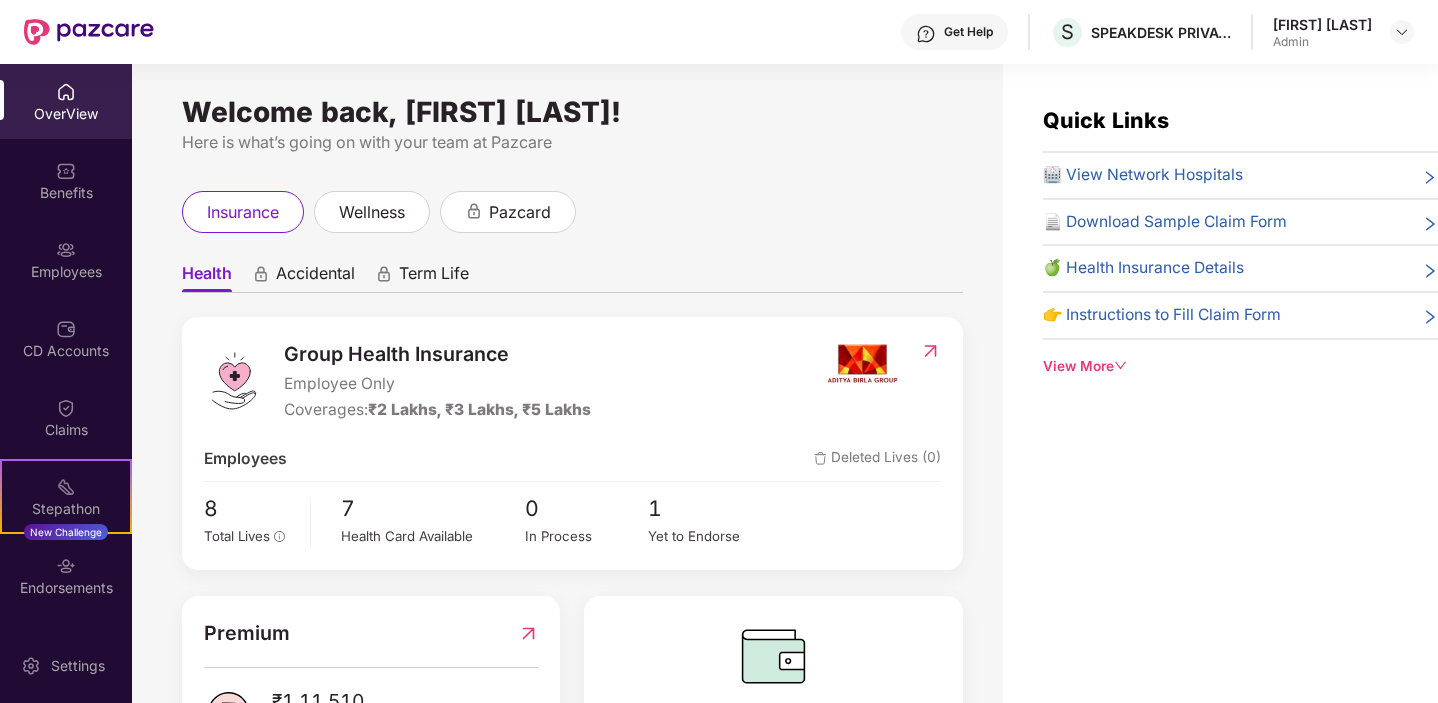 scroll, scrollTop: 101, scrollLeft: 0, axis: vertical 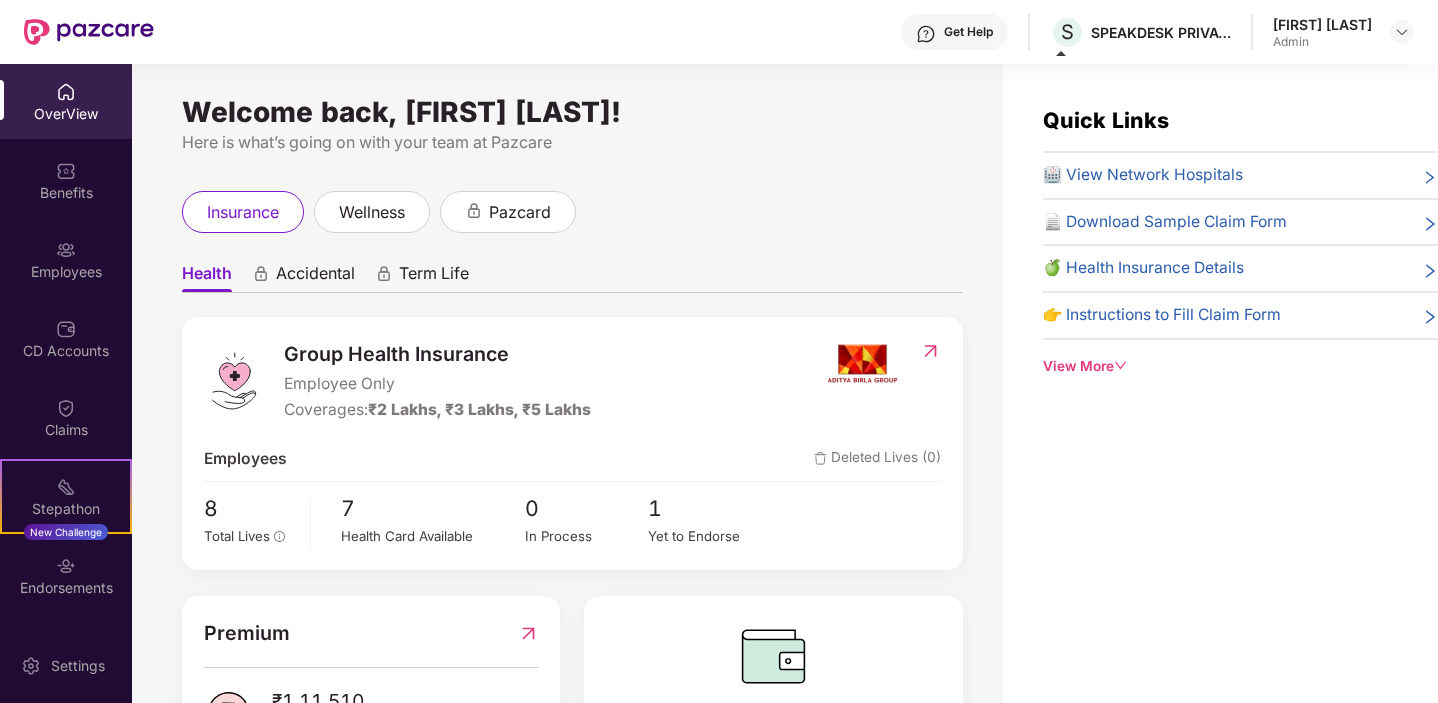 click on "Welcome back, [FIRST] [LAST]! Here is what’s going on with your team at Pazcare insurance wellness pazcard Health Accidental Term Life Group Health Insurance Employee Only Coverages: ₹2 Lakhs, ₹3 Lakhs, ₹5 Lakhs Employees Deleted Lives (0) 8 Total Lives 7 Health Card Available 0 In Process 1 Yet to Endorse Premium ₹1,11,510 Total Paid Premium No CD Account Data available" at bounding box center [567, 395] 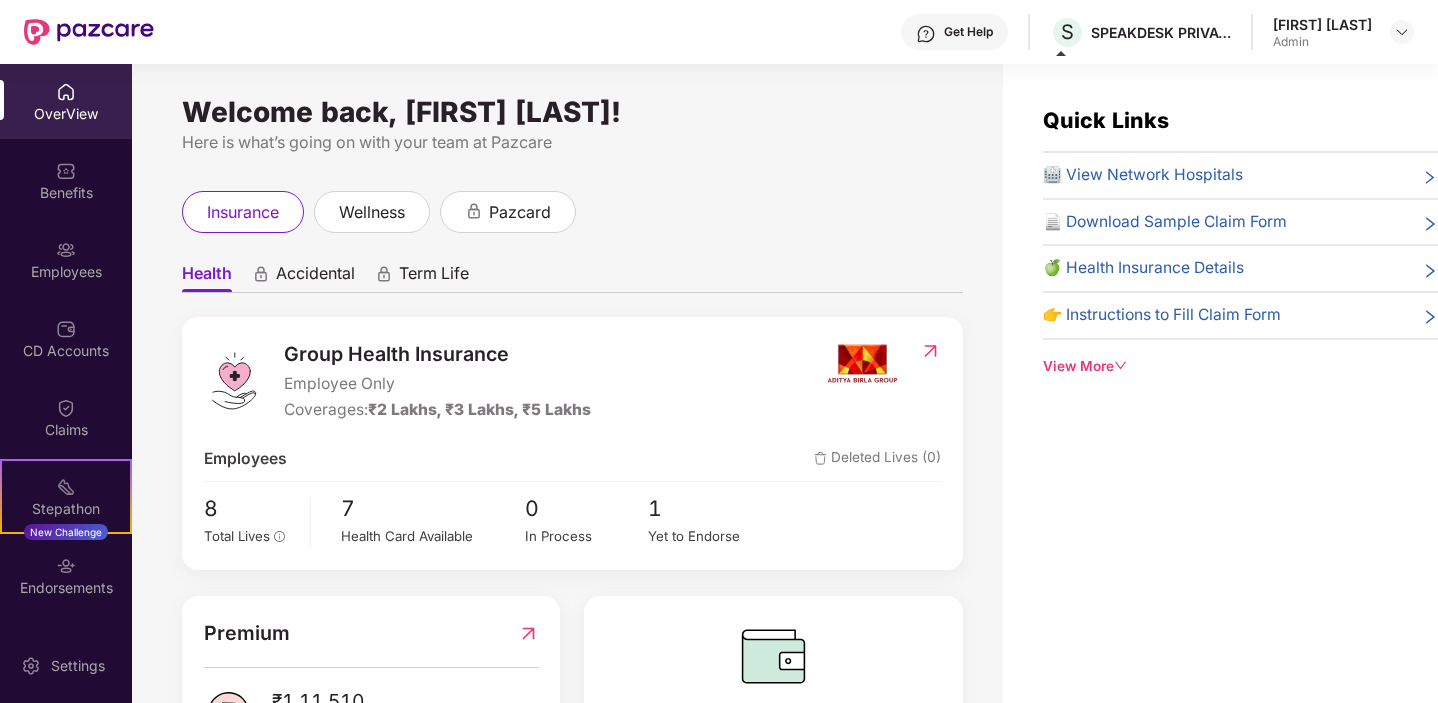 scroll, scrollTop: 101, scrollLeft: 0, axis: vertical 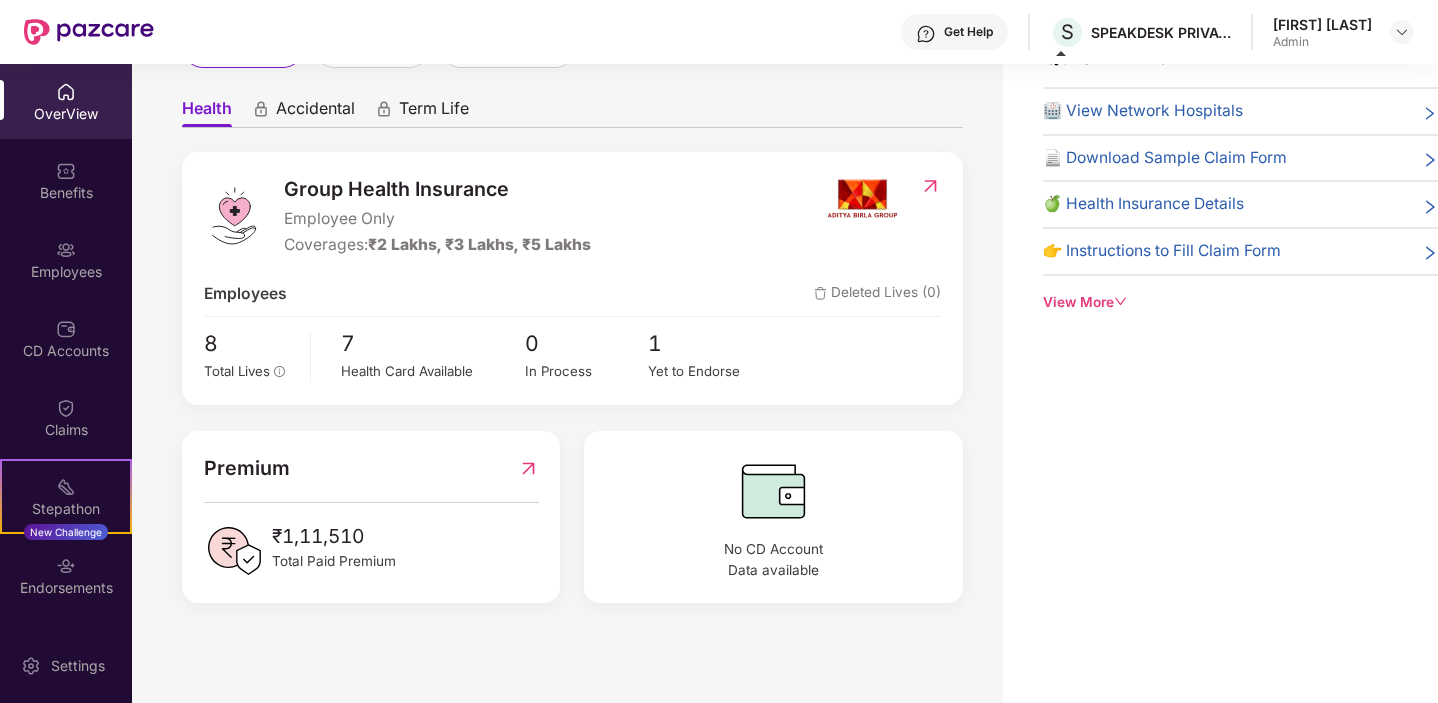 click at bounding box center [66, 92] 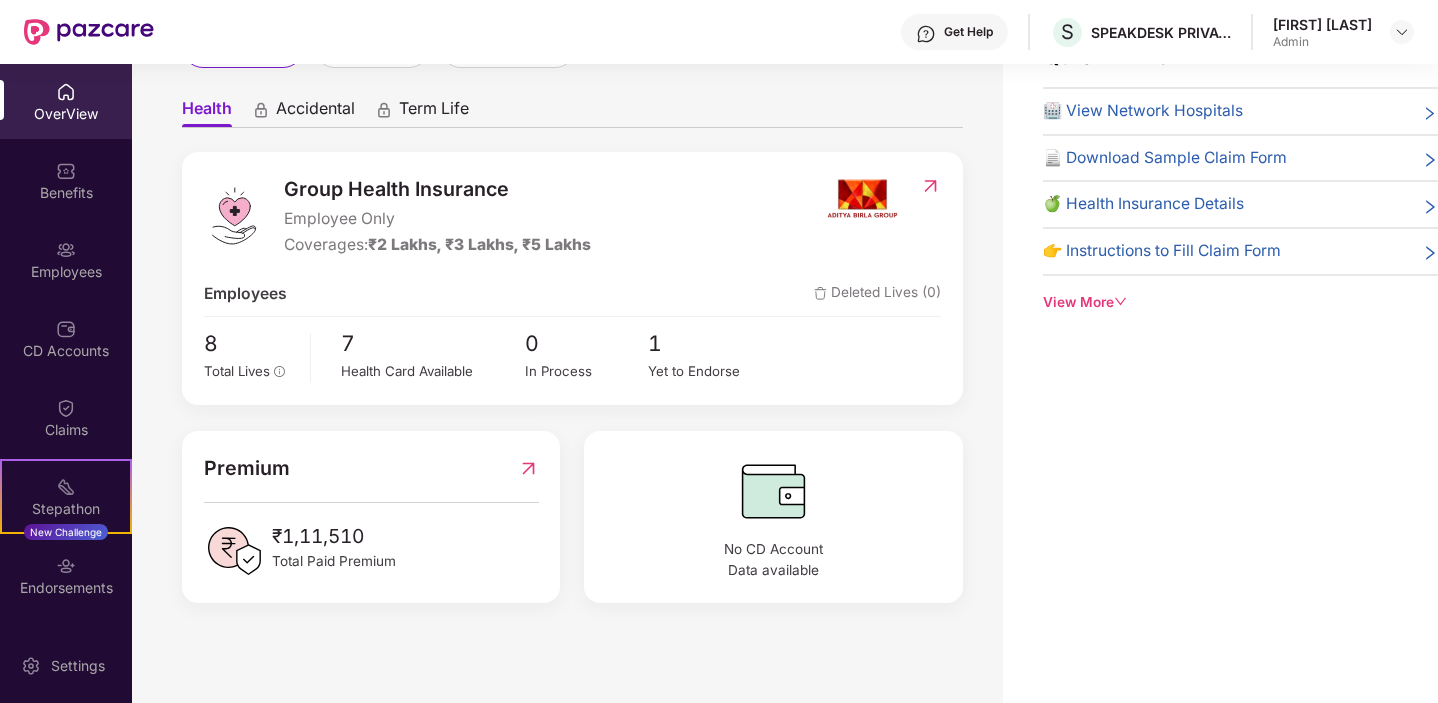 click on "Welcome back, [FIRST] [LAST]! Here is what’s going on with your team at Pazcare insurance wellness pazcard Health Accidental Term Life Group Health Insurance Employee Only Coverages: ₹2 Lakhs, ₹3 Lakhs, ₹5 Lakhs Employees Deleted Lives (0) 8 Total Lives 7 Health Card Available 0 In Process 1 Yet to Endorse Premium ₹1,11,510 Total Paid Premium No CD Account Data available" at bounding box center [567, 331] 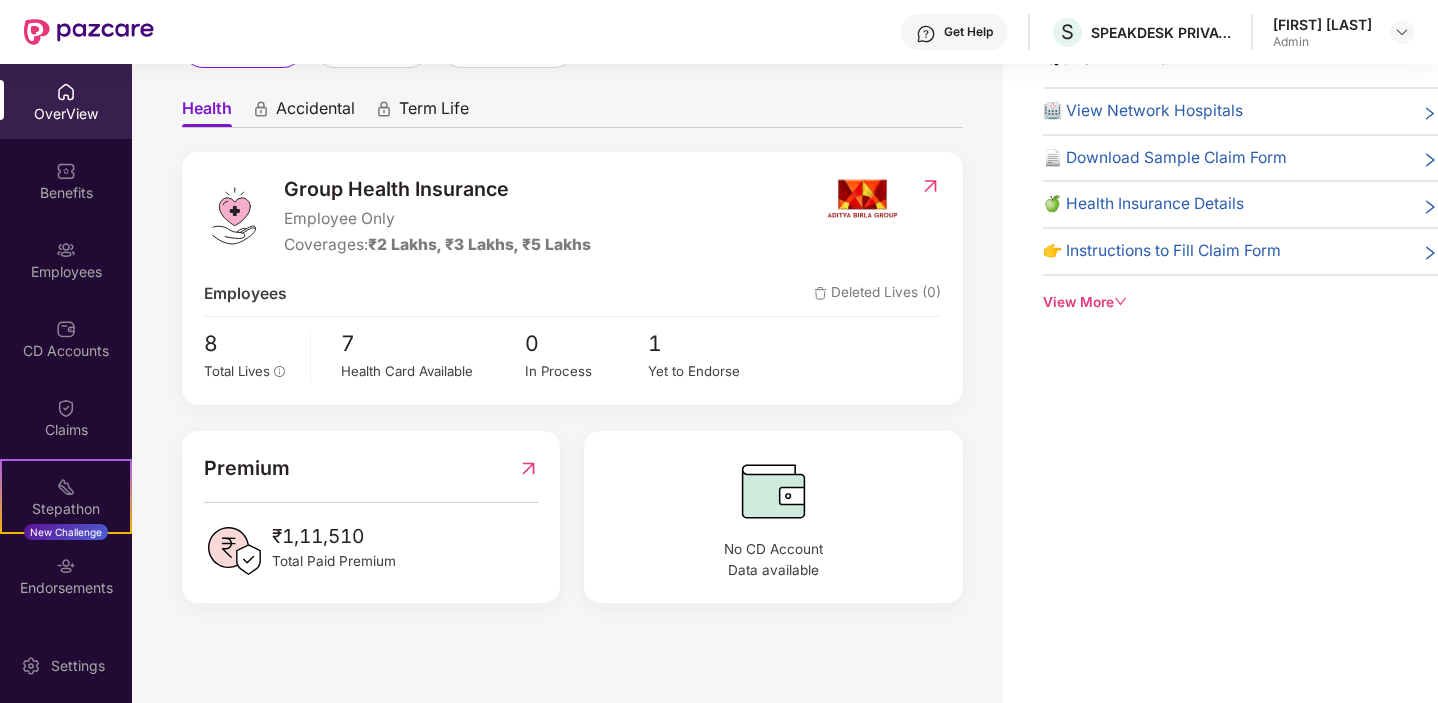 scroll, scrollTop: 97, scrollLeft: 0, axis: vertical 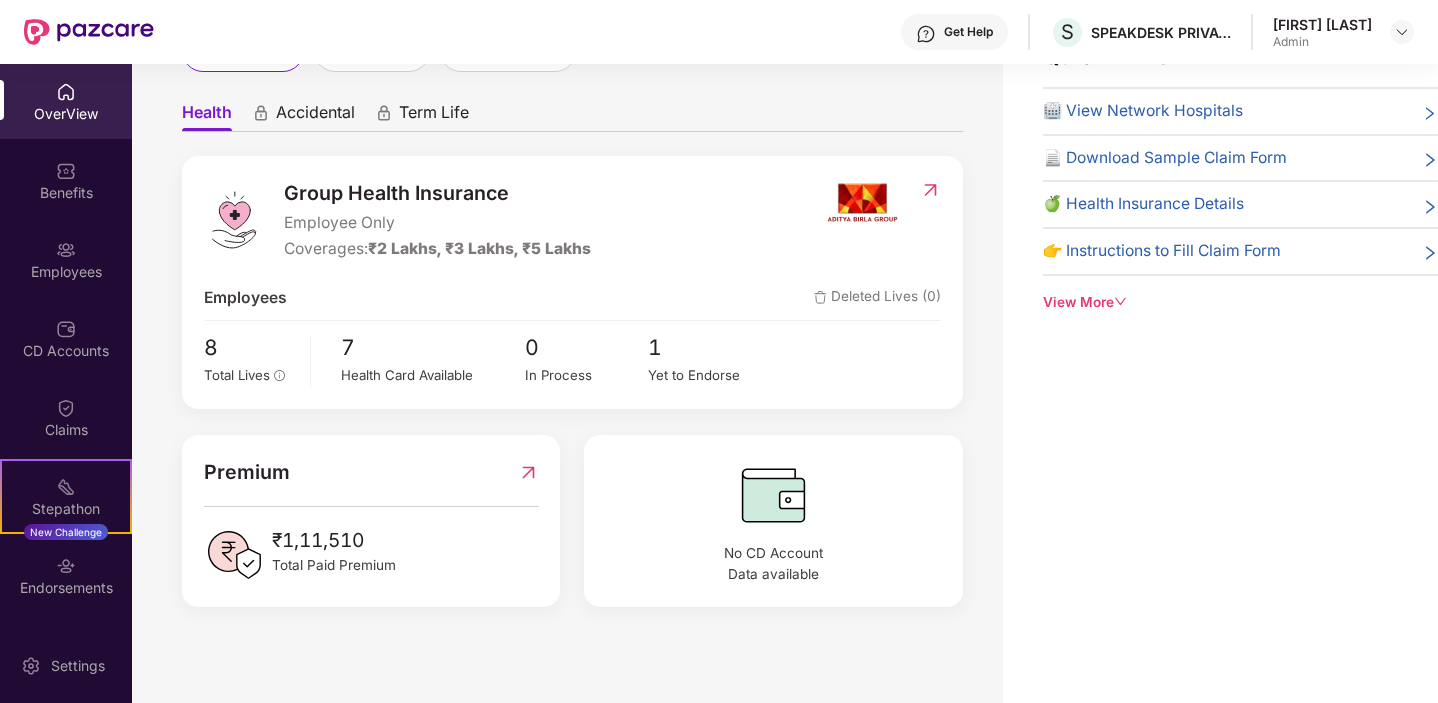 click on "Quick Links 🏥 View Network Hospitals 📄 Download Sample Claim Form 🍏 Health Insurance Details 👉 Instructions to Fill Claim Form View More" at bounding box center (1220, 351) 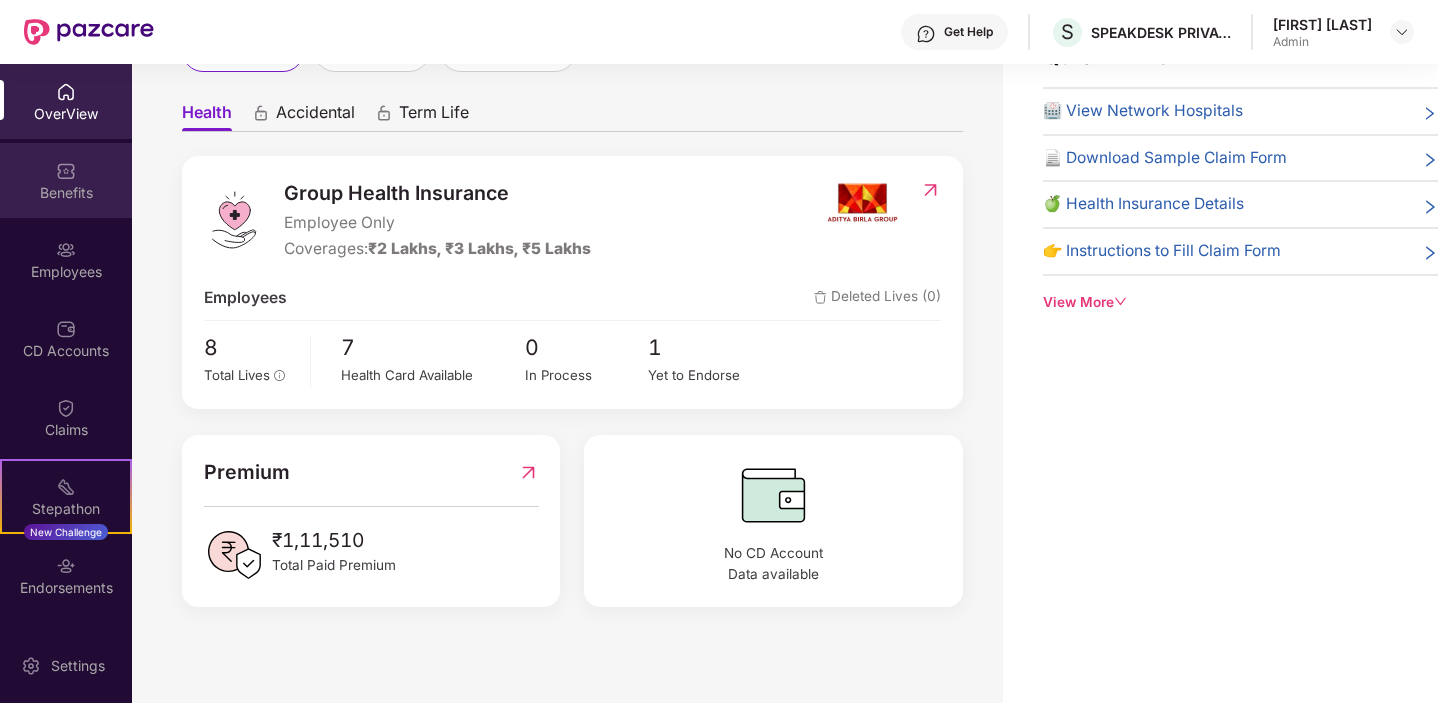 click on "Benefits" at bounding box center [66, 193] 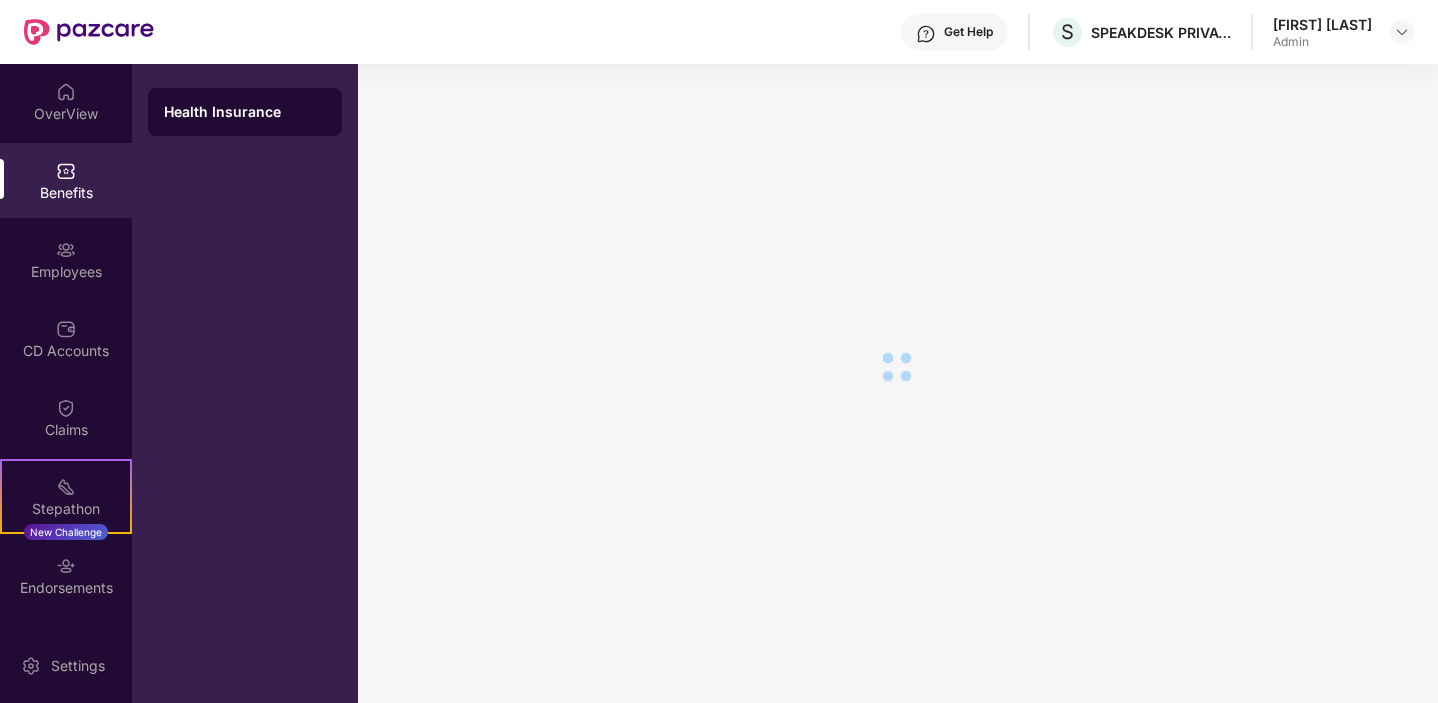 scroll, scrollTop: 34, scrollLeft: 0, axis: vertical 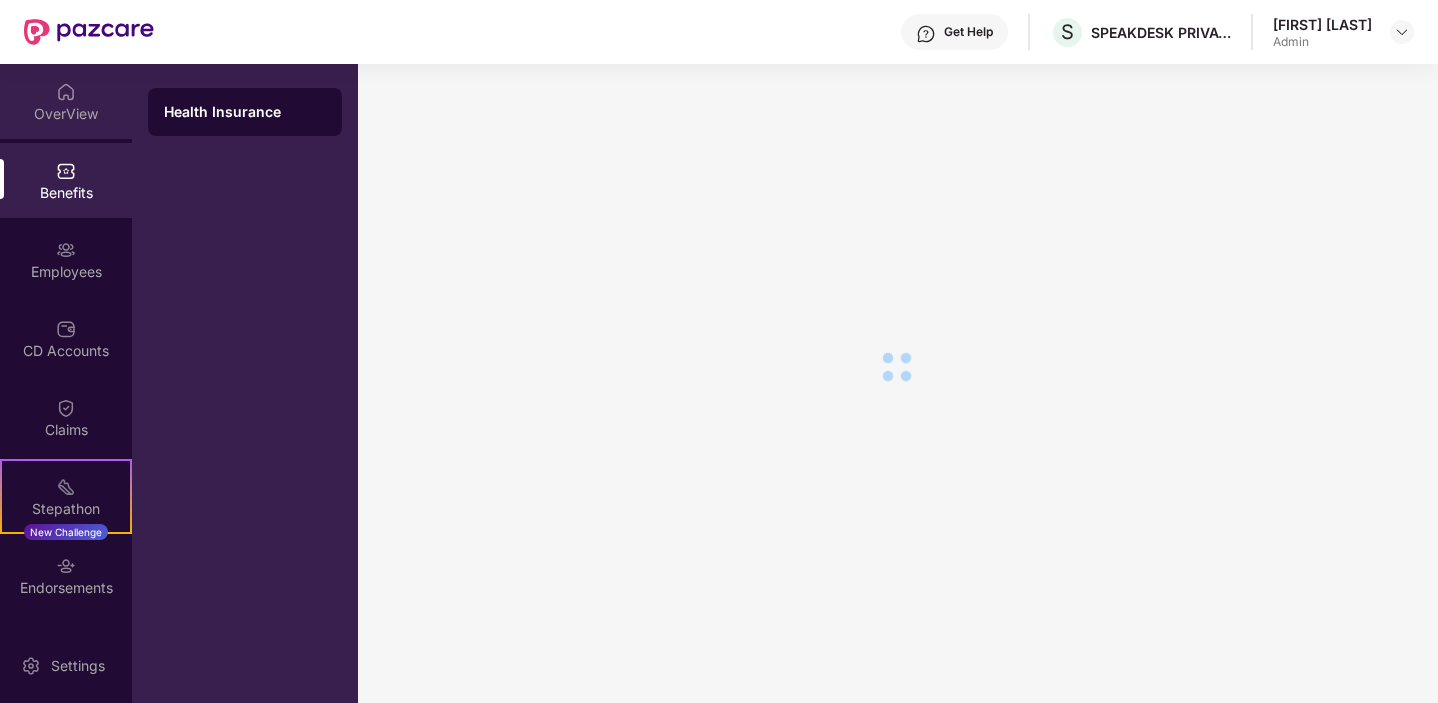 click on "OverView" at bounding box center (66, 101) 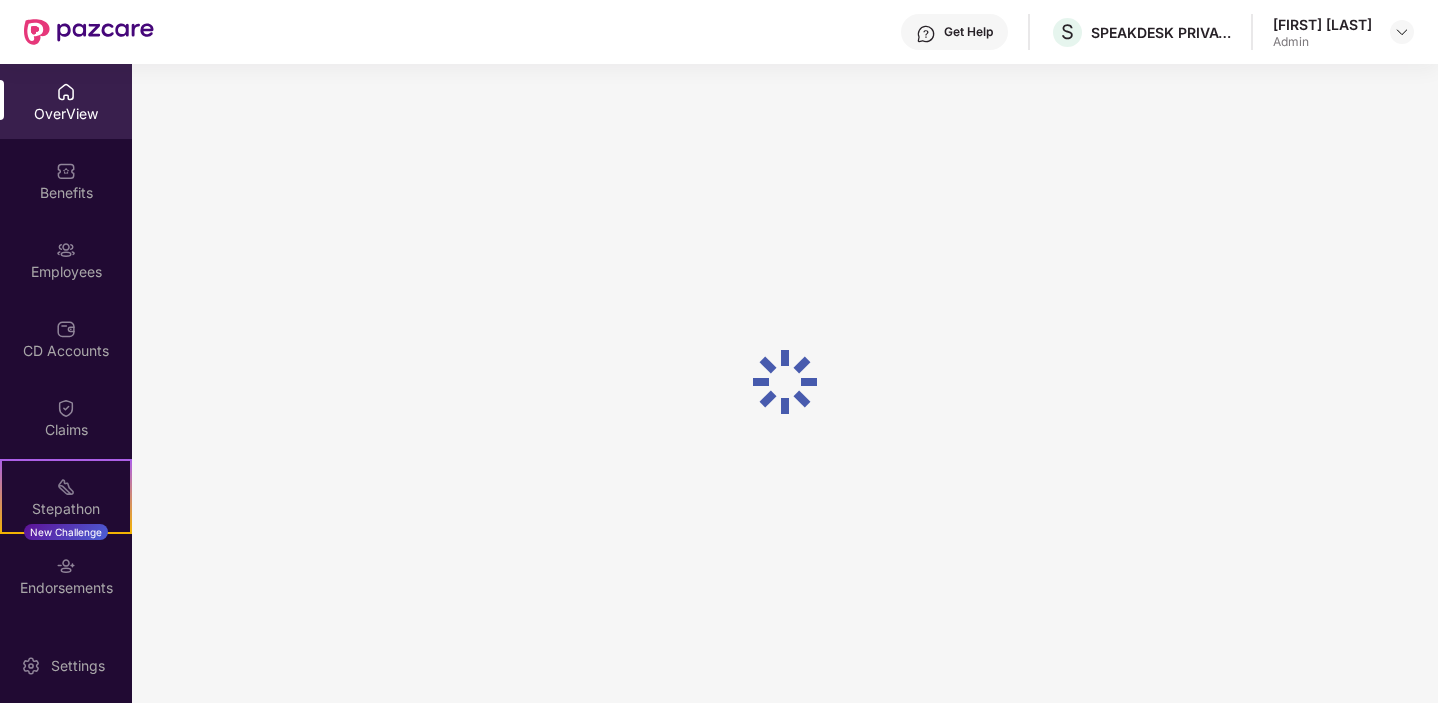 scroll, scrollTop: 64, scrollLeft: 0, axis: vertical 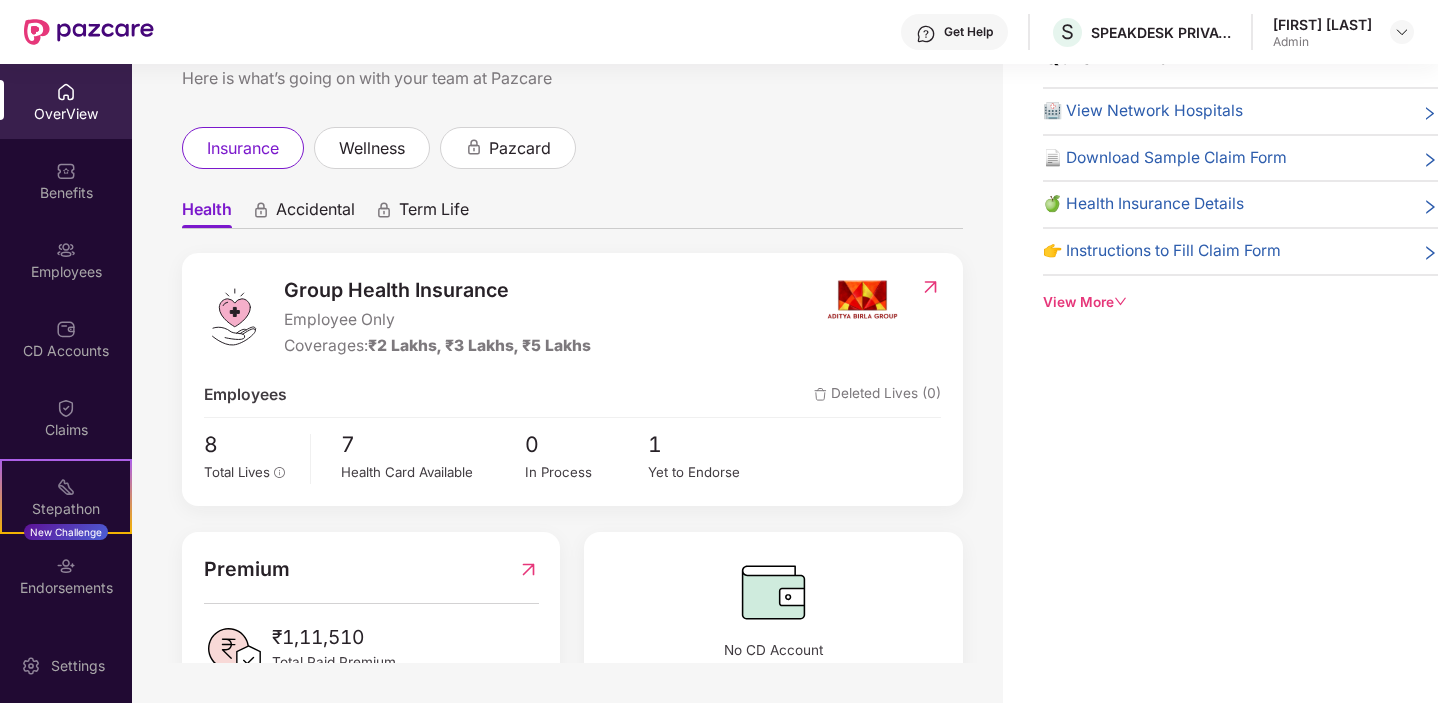 click on "Welcome back, [FIRST] [LAST]! Here is what’s going on with your team at Pazcare insurance wellness pazcard Health Accidental Term Life Group Health Insurance Employee Only Coverages: ₹2 Lakhs, ₹3 Lakhs, ₹5 Lakhs Employees Deleted Lives (0) 8 Total Lives 7 Health Card Available 0 In Process 1 Yet to Endorse Premium ₹1,11,510 Total Paid Premium No CD Account Data available" at bounding box center (567, 331) 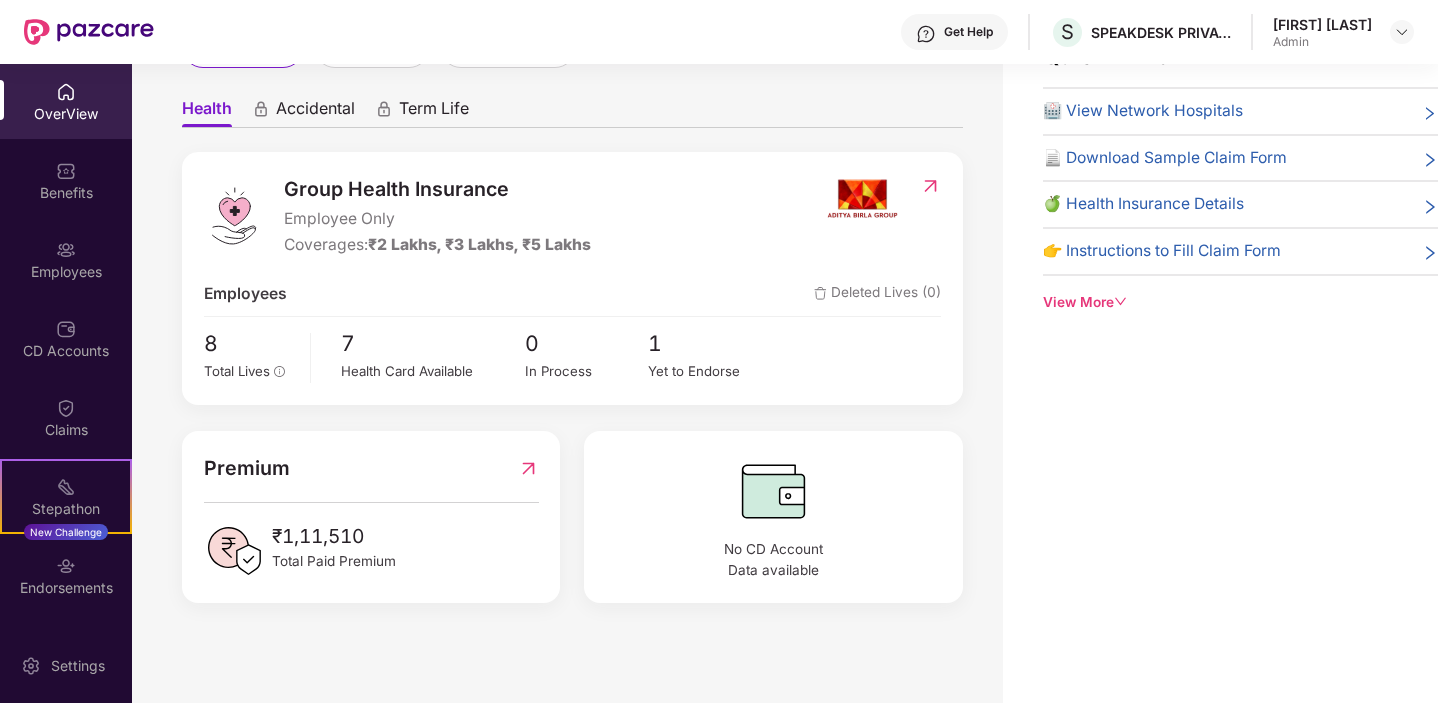 click at bounding box center [234, 551] 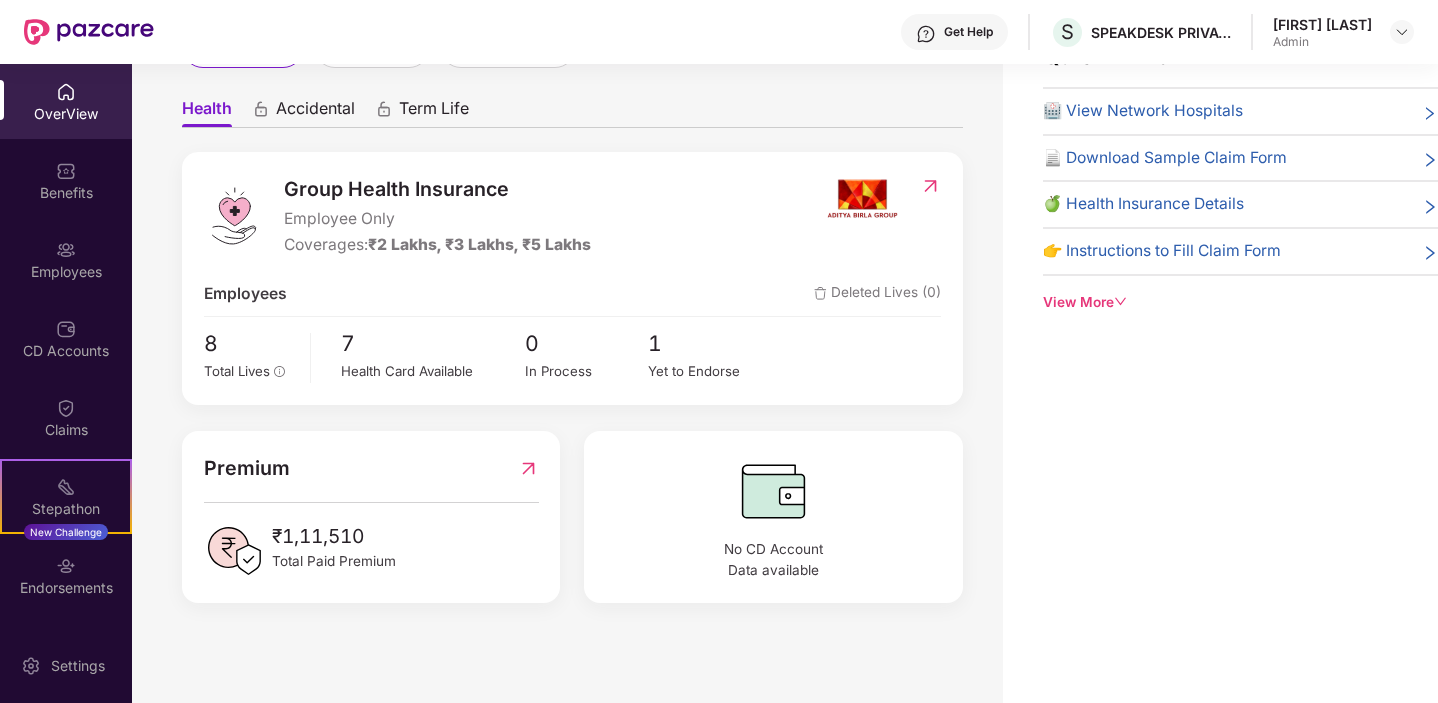 click at bounding box center (528, 468) 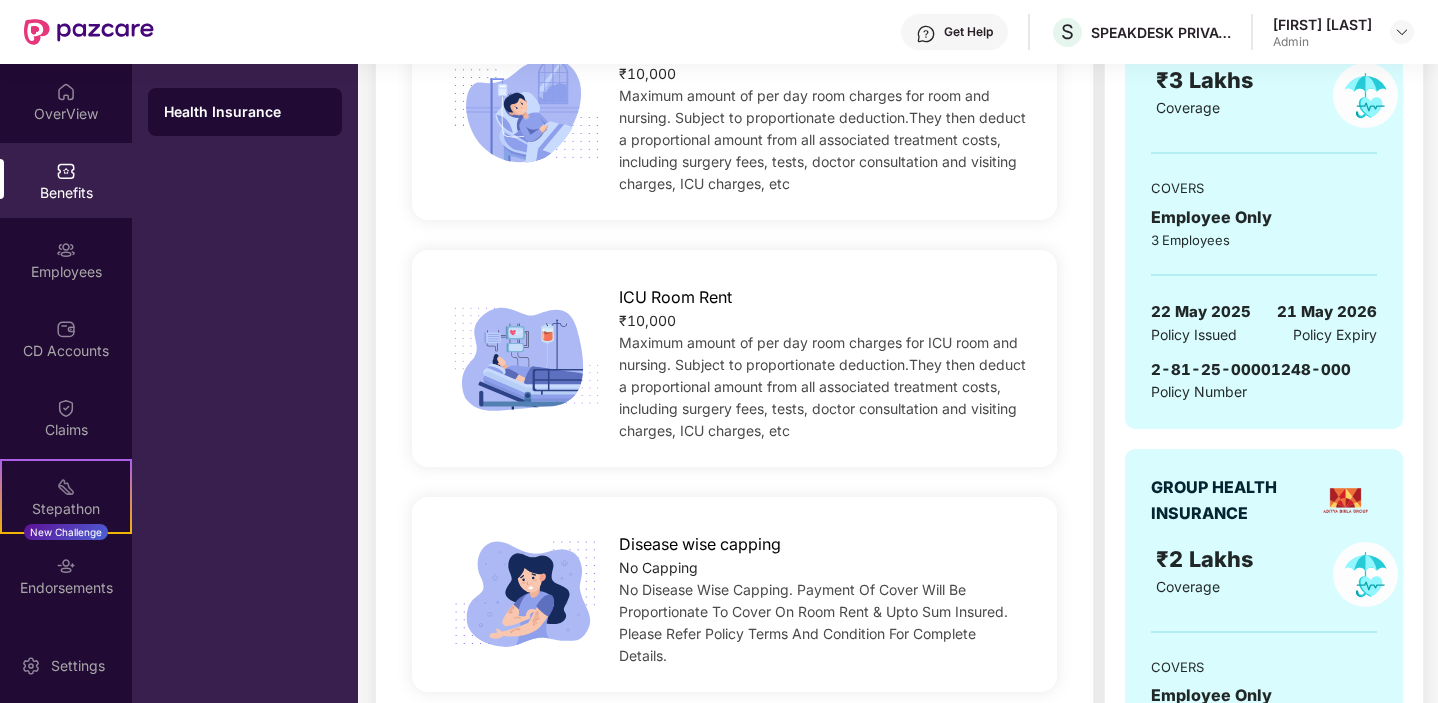scroll, scrollTop: 0, scrollLeft: 0, axis: both 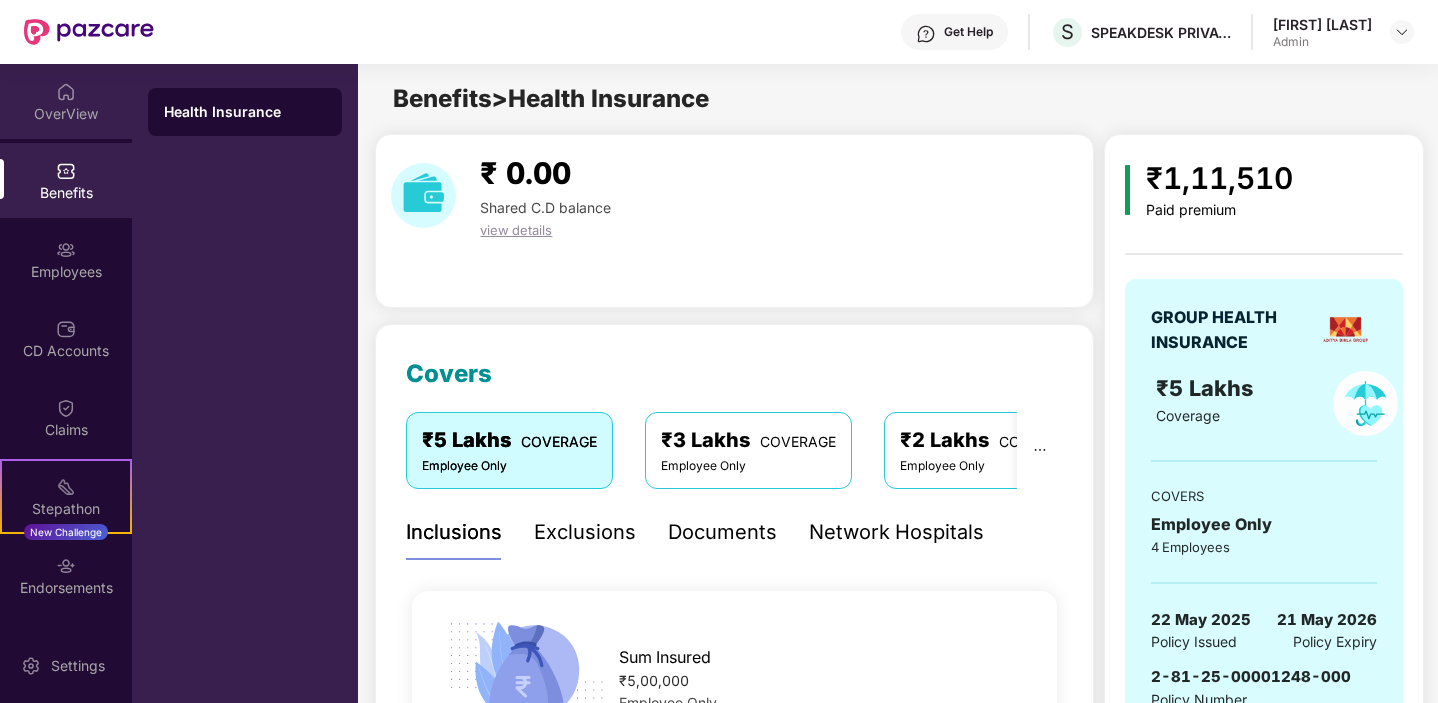 click at bounding box center (66, 92) 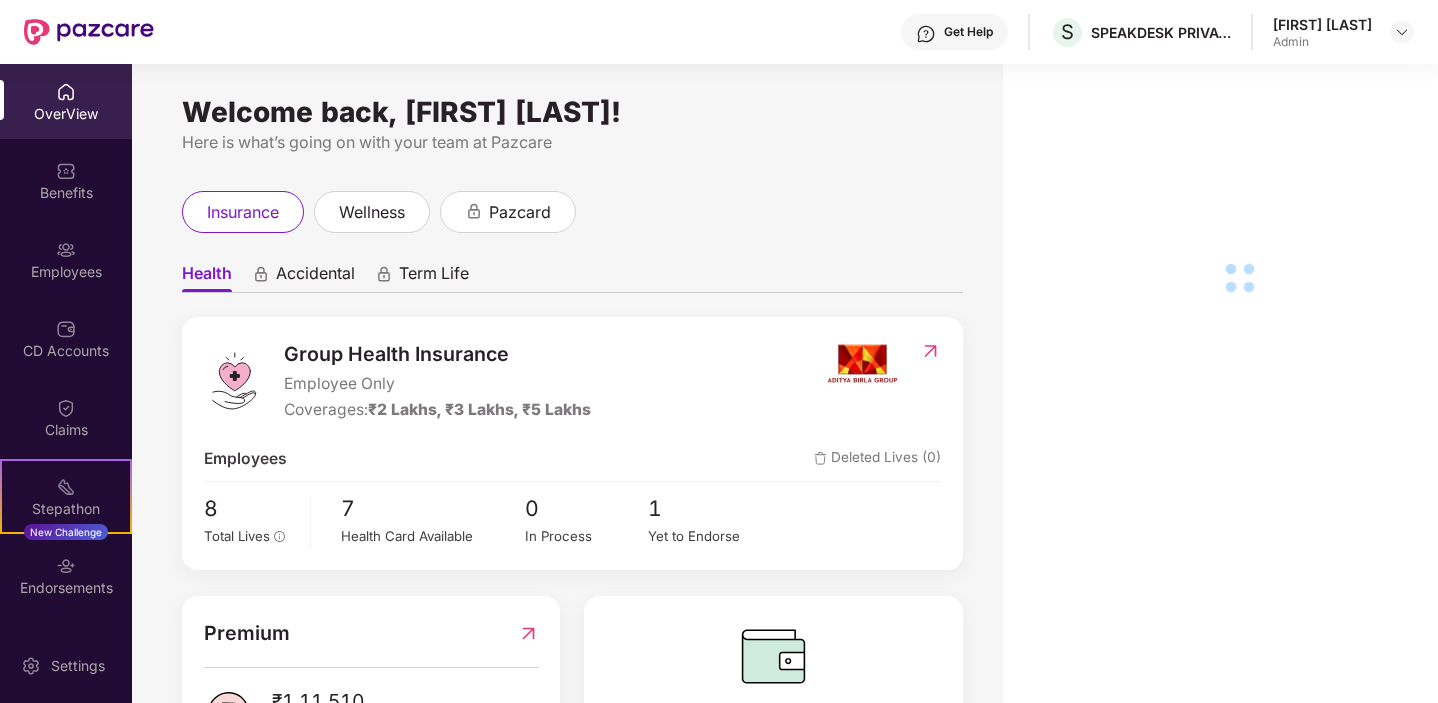 scroll, scrollTop: 101, scrollLeft: 0, axis: vertical 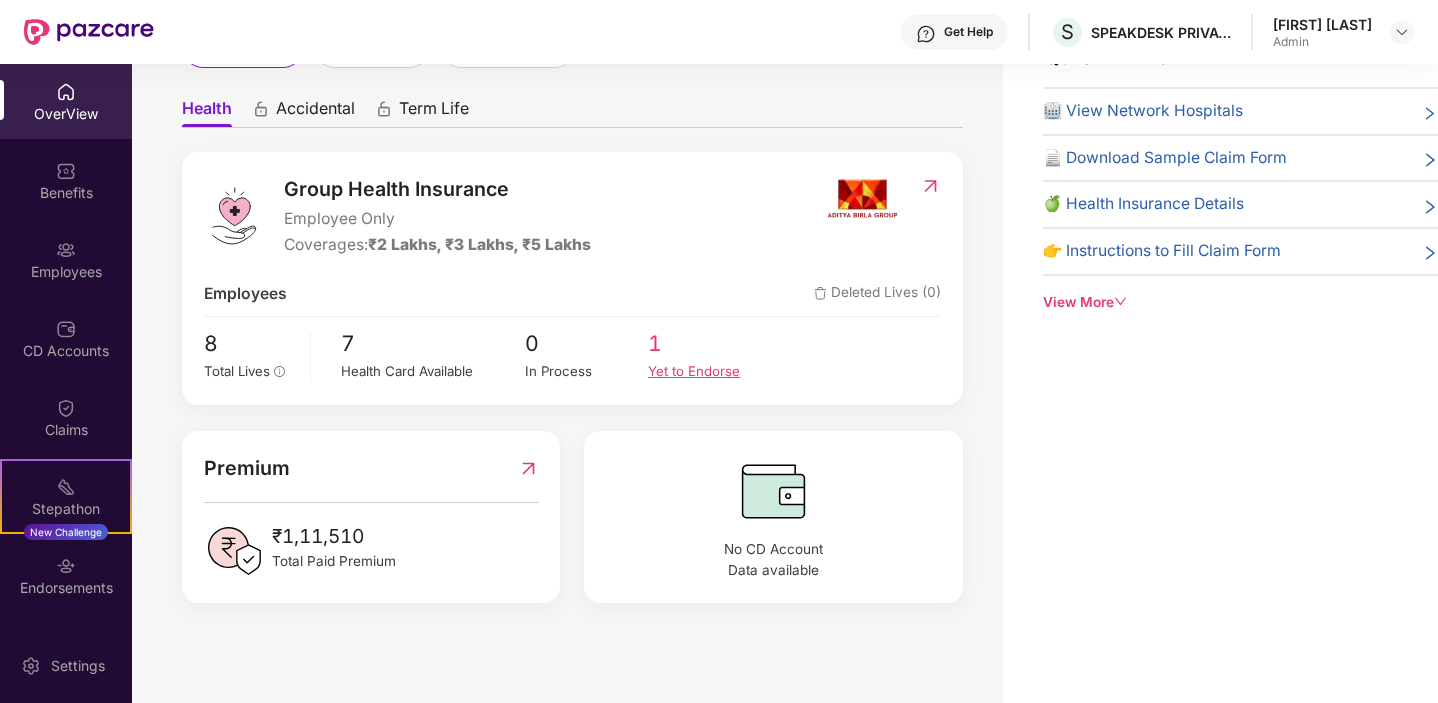 click on "Yet to Endorse" at bounding box center (709, 371) 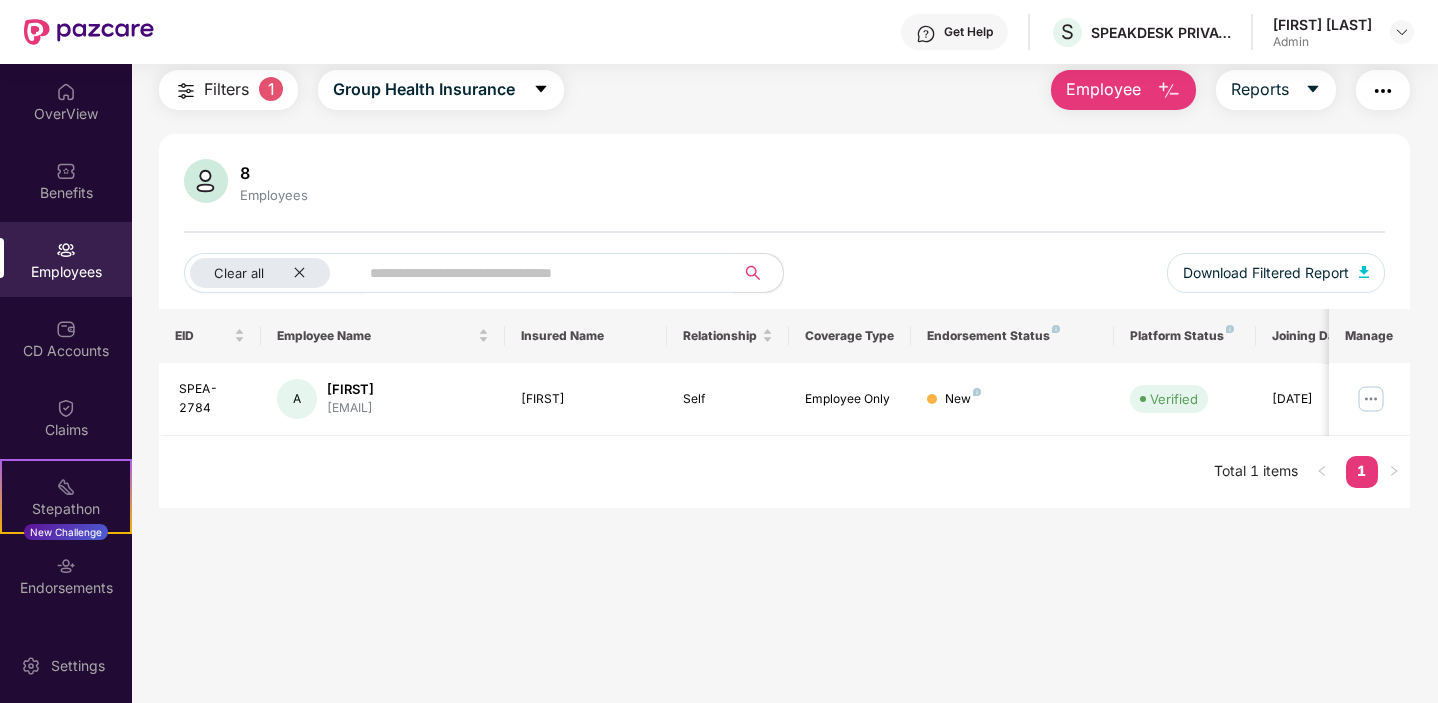 click on "Filters 1 Group Health Insurance Employee Reports 8 Employees Clear all Download Filtered Report EID Employee Name Insured Name Relationship Coverage Type Endorsement Status Platform Status Joining Date Manage [ID] A [FIRST] [EMAIL] [FIRST] Self Employee Only New Verified [DATE] Total 1 items 1" at bounding box center [784, 289] 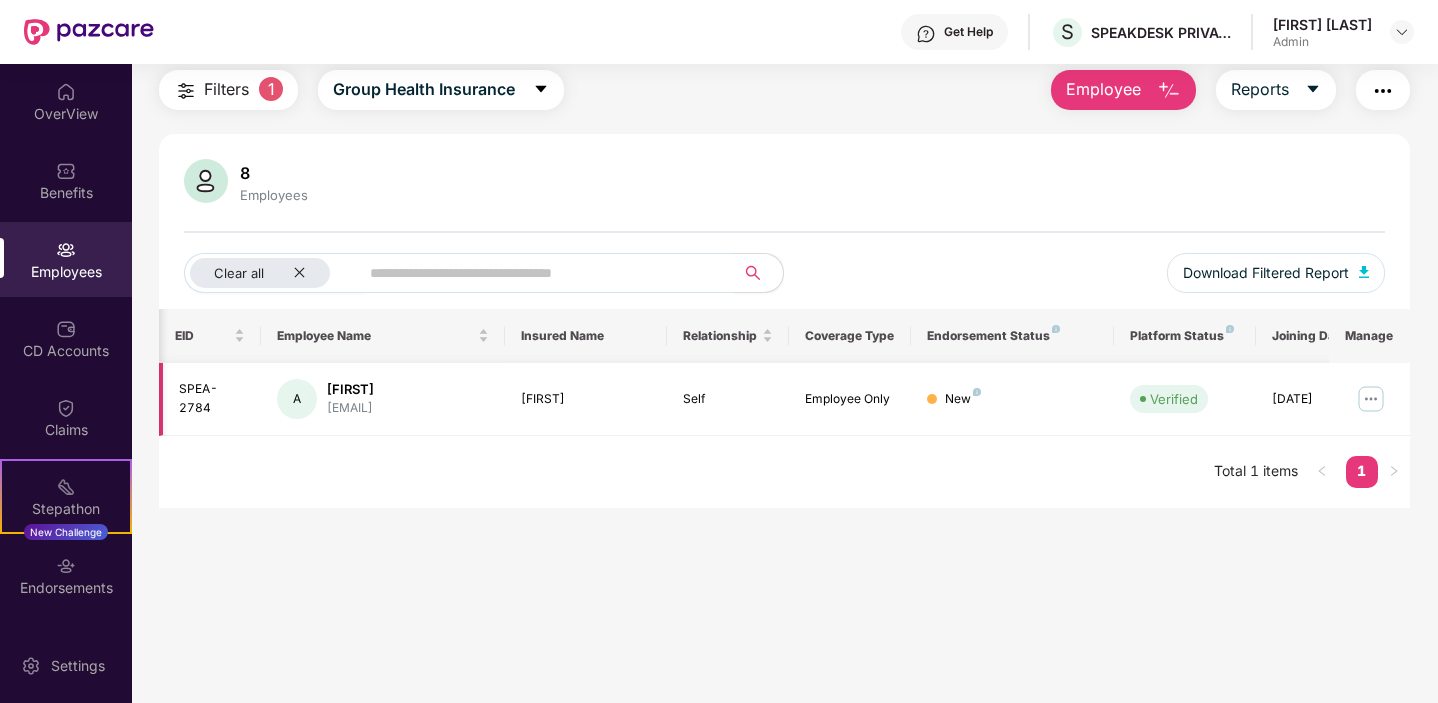scroll, scrollTop: 0, scrollLeft: 50, axis: horizontal 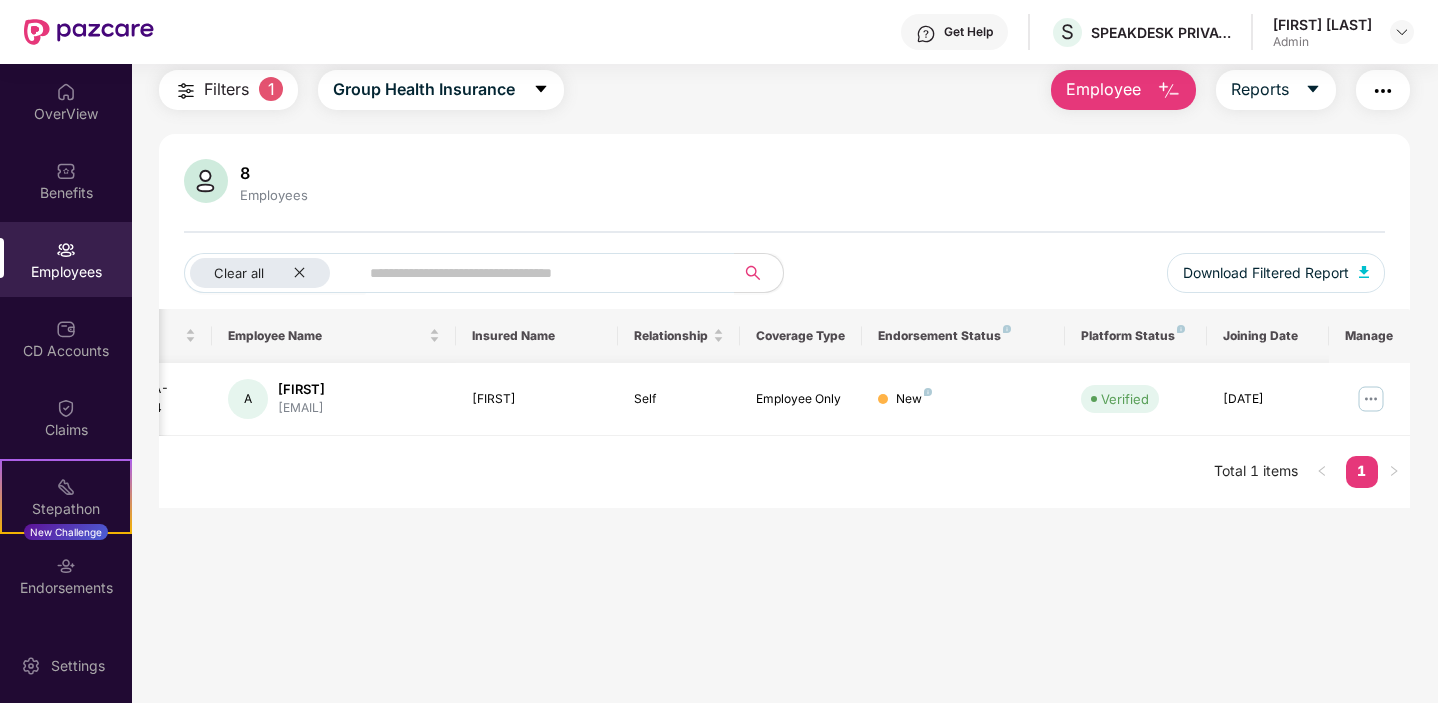 click at bounding box center [1371, 399] 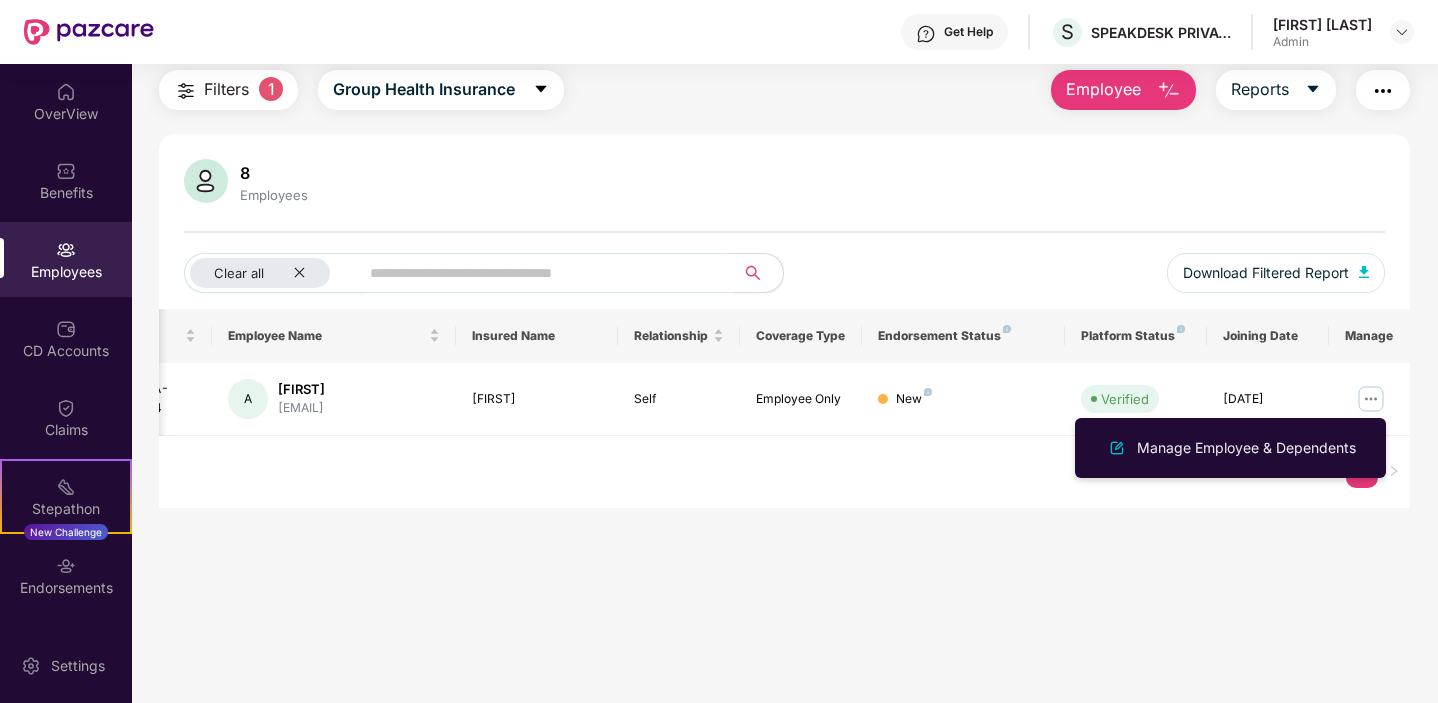 click on "EID Employee Name Insured Name Relationship Coverage Type Endorsement Status Platform Status Joining Date Manage [ID] A [FIRST] [EMAIL] [FIRST] Self Employee Only New Verified [DATE] Total 1 items 1" at bounding box center (784, 408) 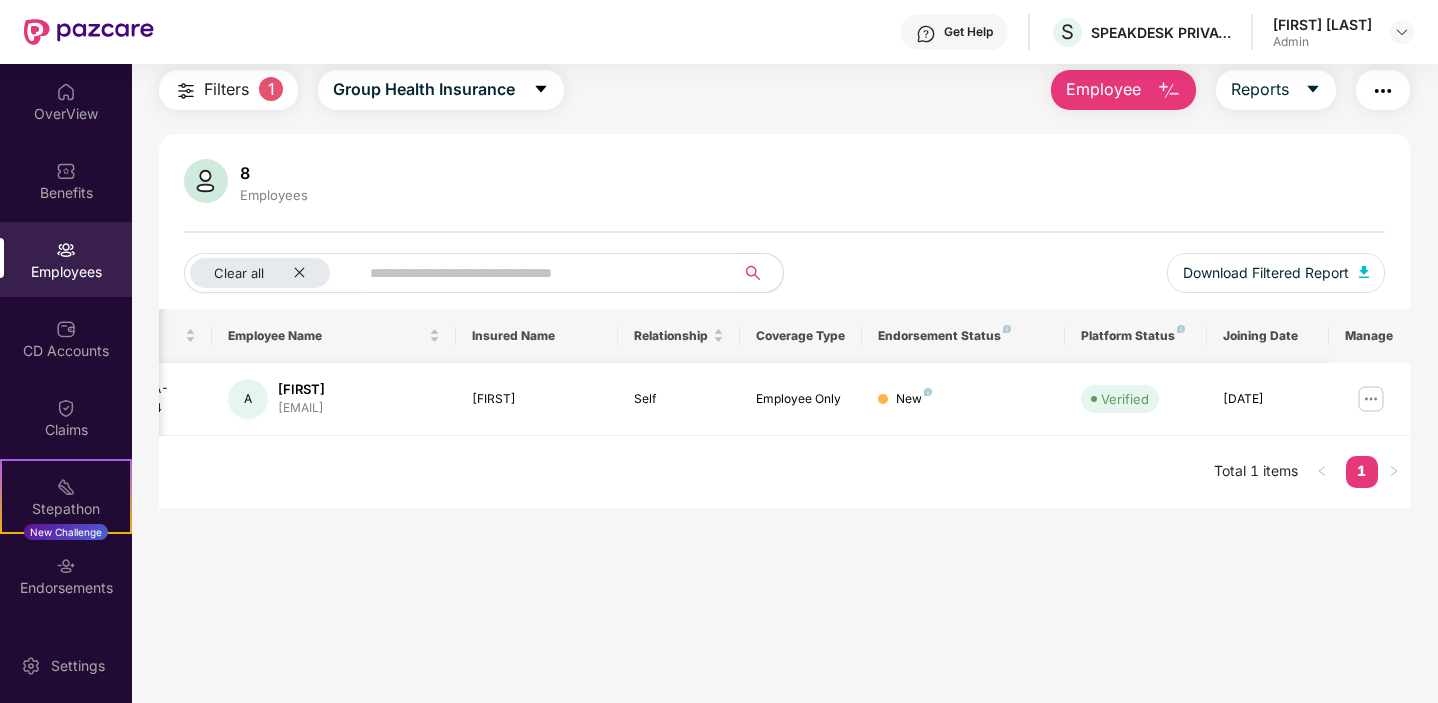 click on "New" at bounding box center (963, 399) 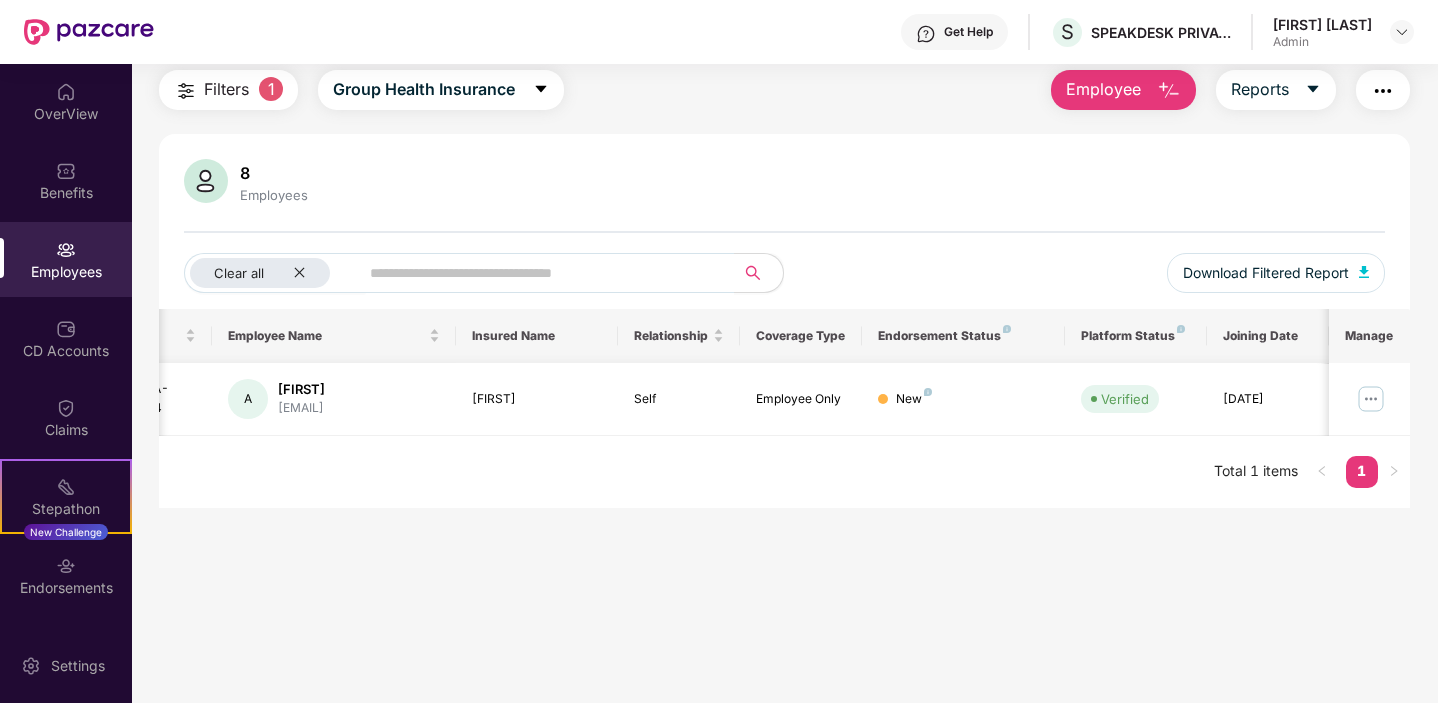 scroll, scrollTop: 0, scrollLeft: 0, axis: both 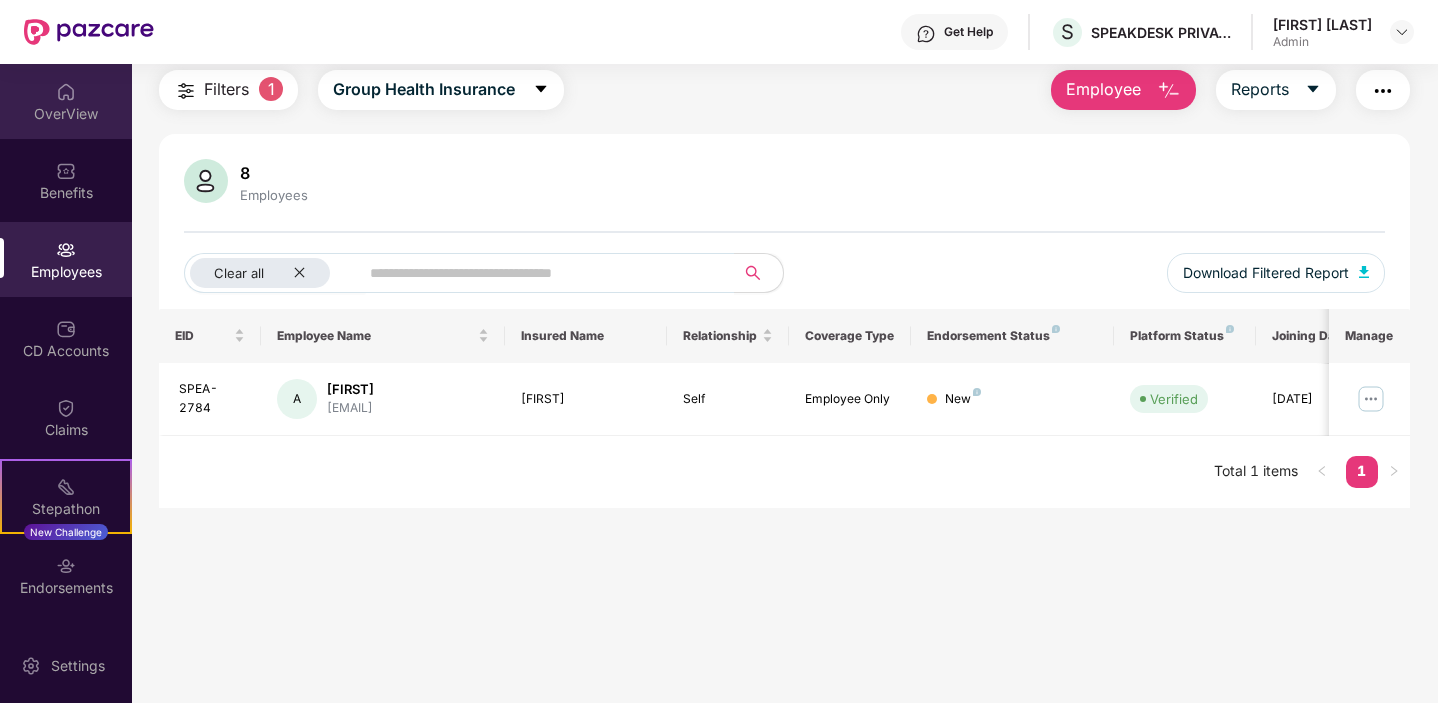 click on "OverView" at bounding box center (66, 114) 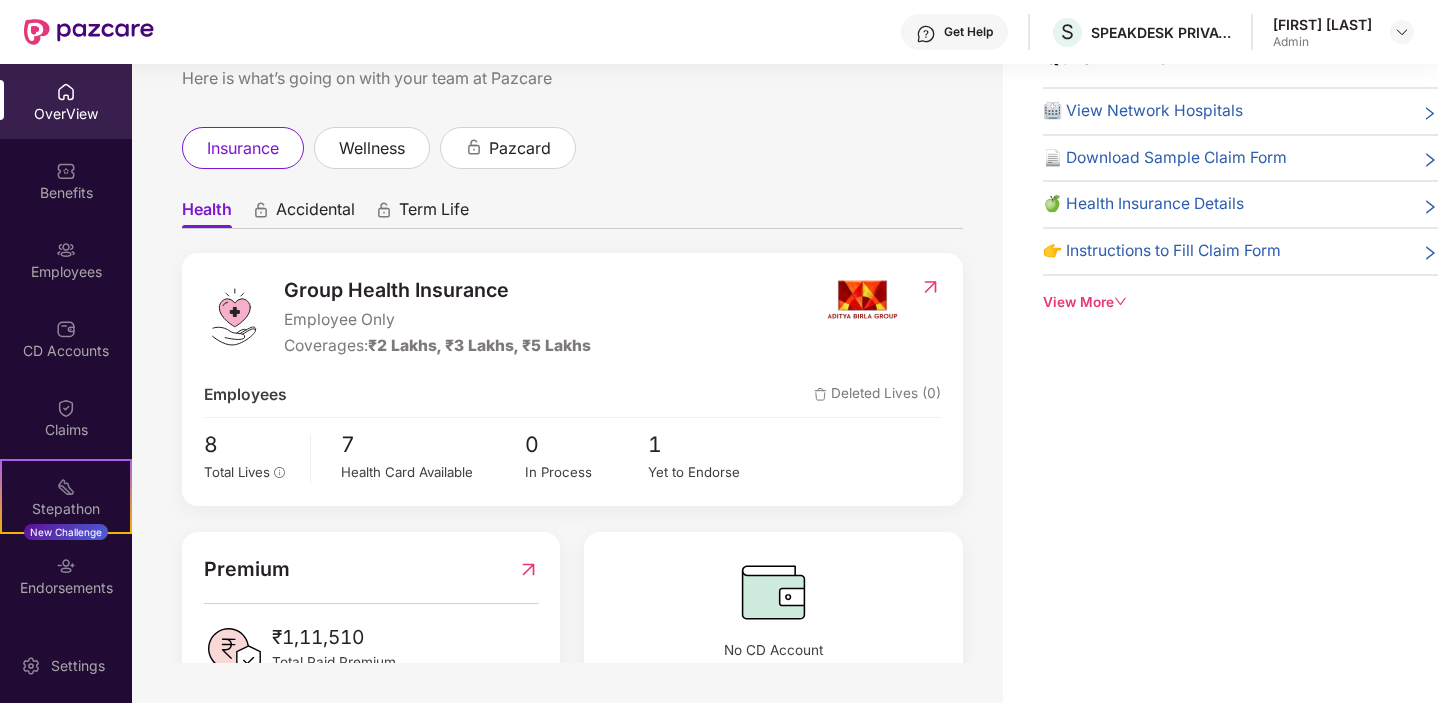 click on "Welcome back, [FIRST] [LAST]! Here is what’s going on with your team at Pazcare insurance wellness pazcard Health Accidental Term Life Group Health Insurance Employee Only Coverages: ₹2 Lakhs, ₹3 Lakhs, ₹5 Lakhs Employees Deleted Lives (0) 8 Total Lives 7 Health Card Available 0 In Process 1 Yet to Endorse Premium ₹1,11,510 Total Paid Premium No CD Account Data available" at bounding box center [567, 331] 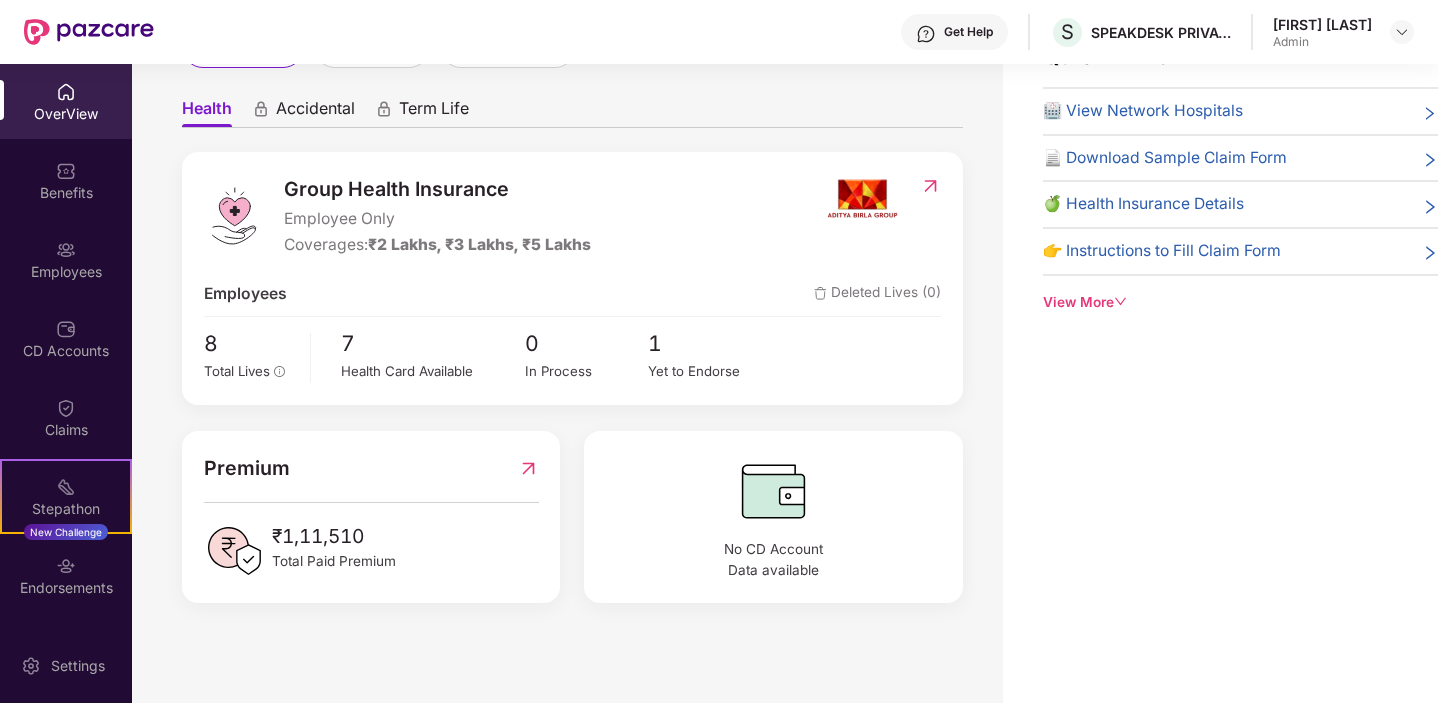 scroll, scrollTop: 0, scrollLeft: 0, axis: both 